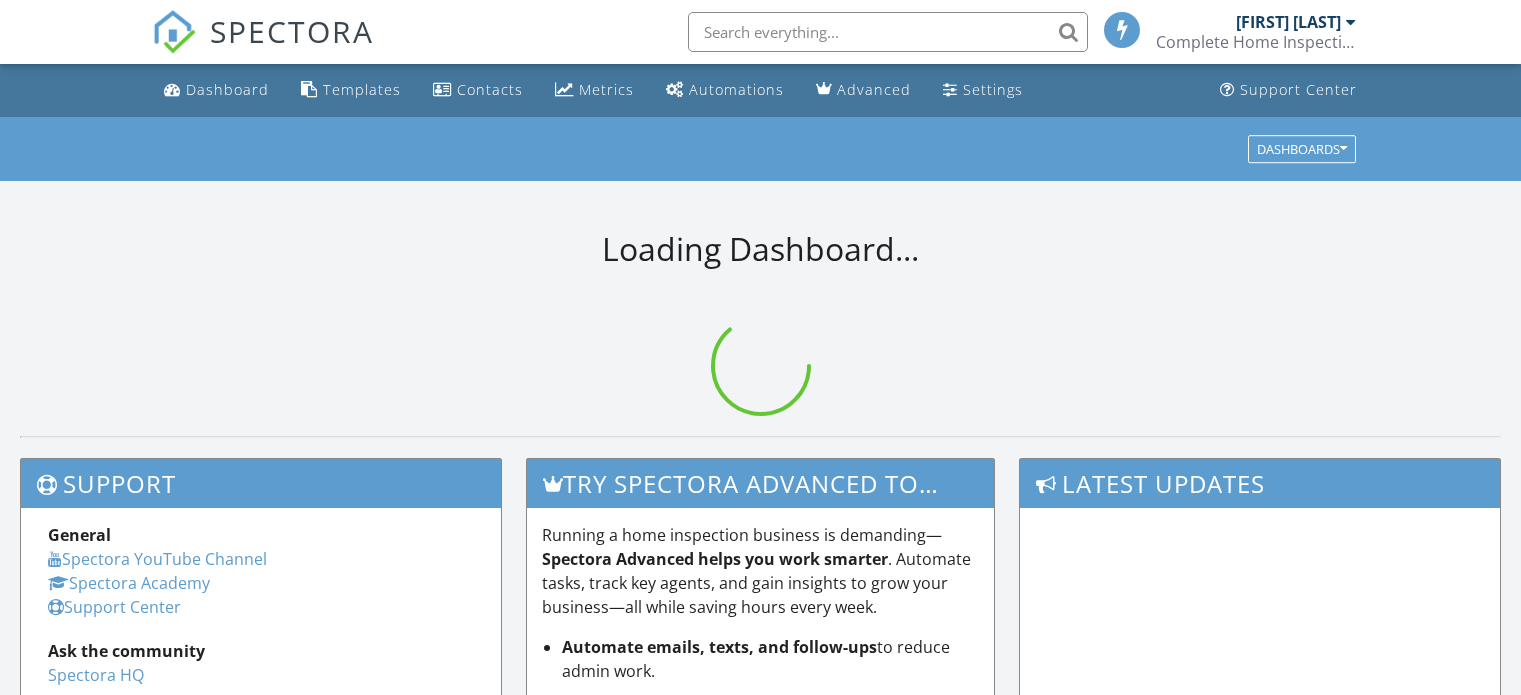 scroll, scrollTop: 0, scrollLeft: 0, axis: both 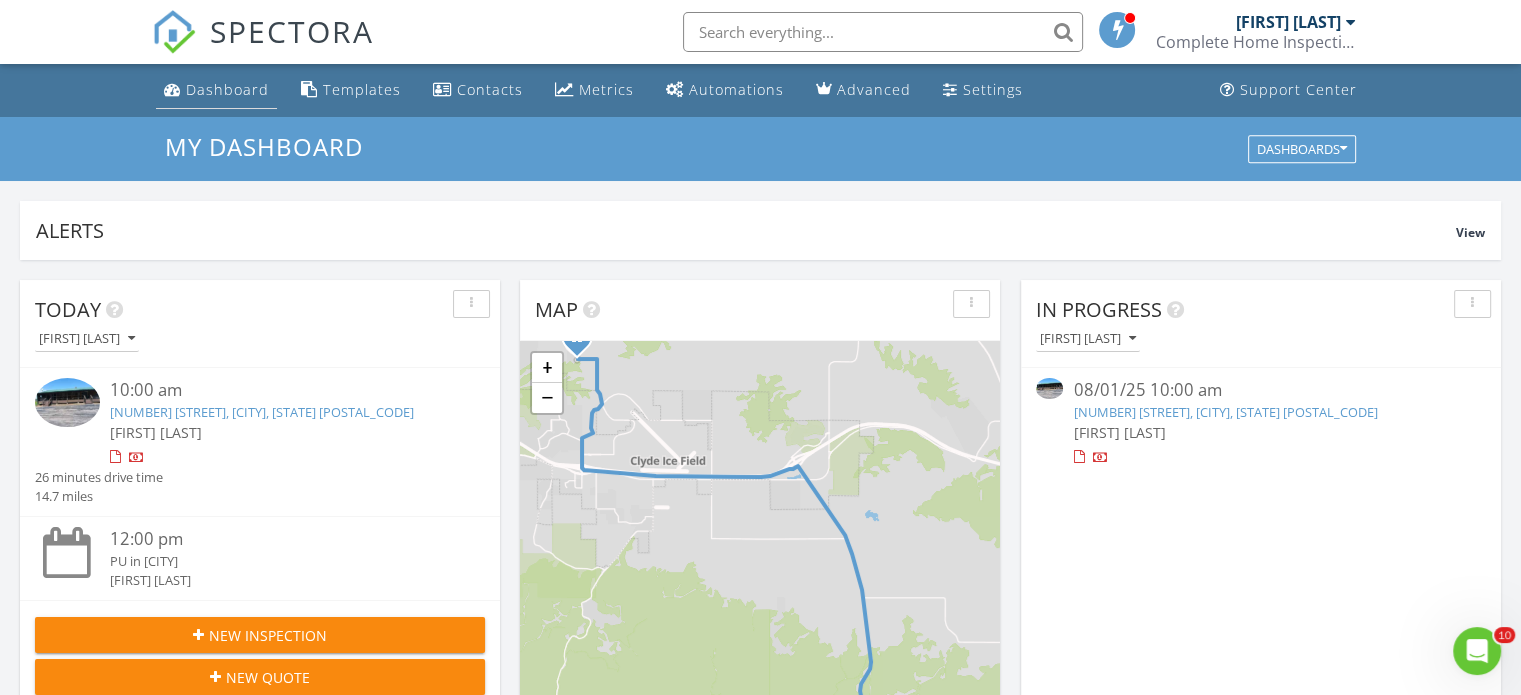 click on "Dashboard" at bounding box center (227, 89) 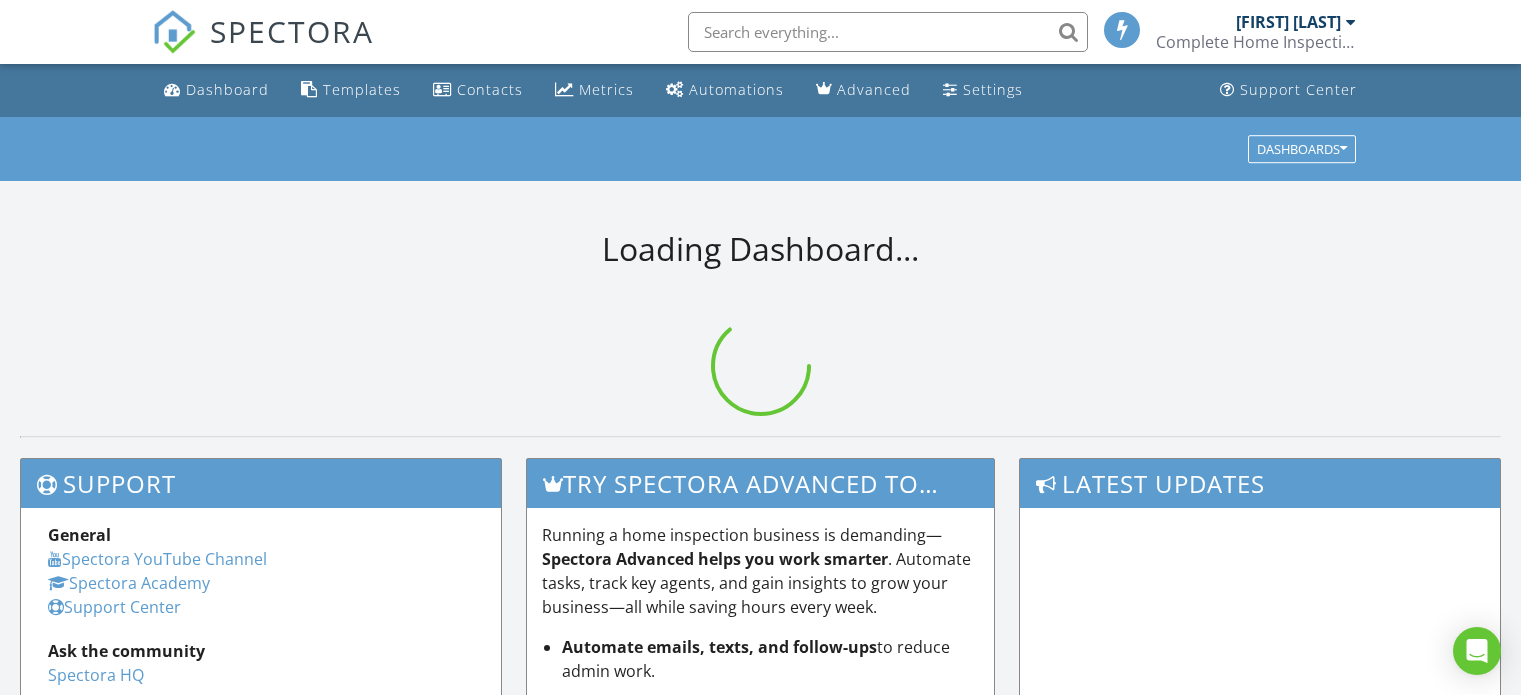 scroll, scrollTop: 0, scrollLeft: 0, axis: both 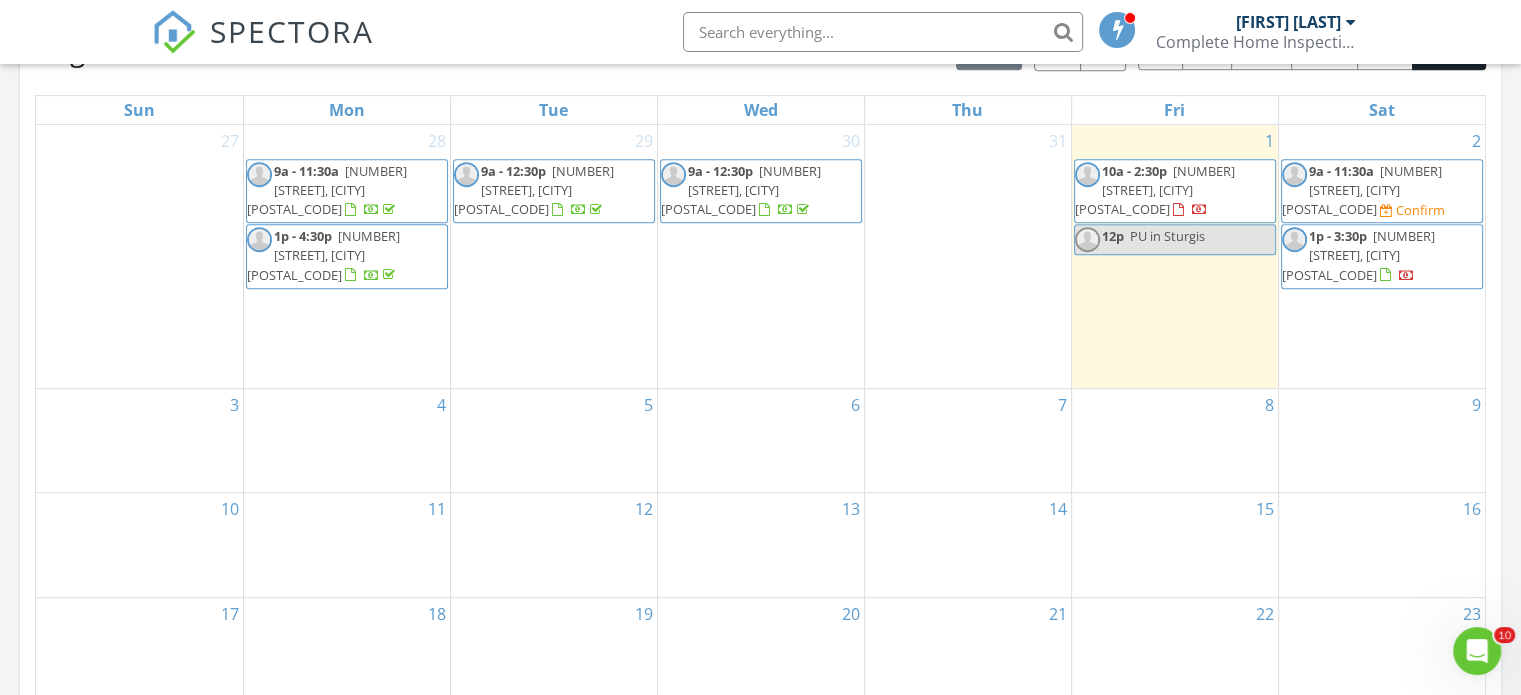 click on "9a - 11:30a
1767 Green Meadows Dr, Piedmont 57769
Confirm" at bounding box center (1382, 191) 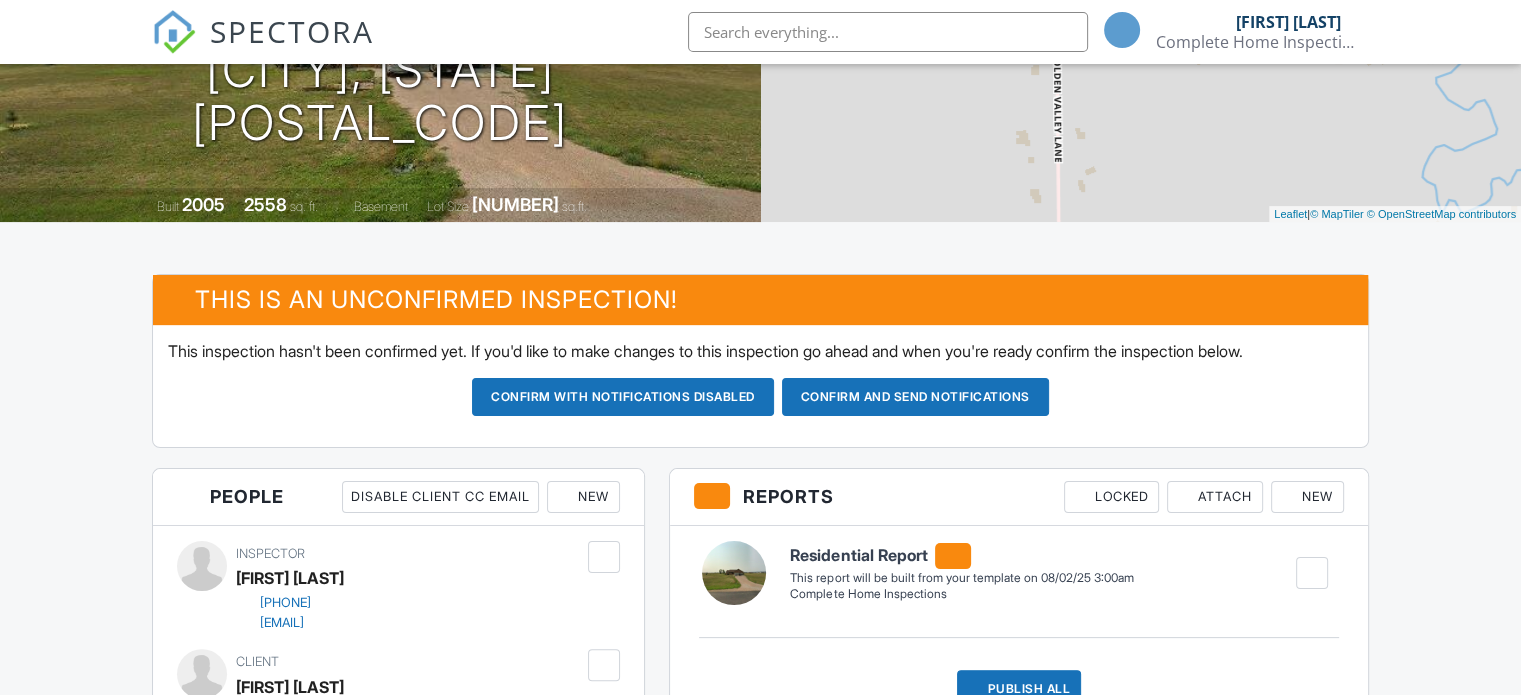 scroll, scrollTop: 316, scrollLeft: 0, axis: vertical 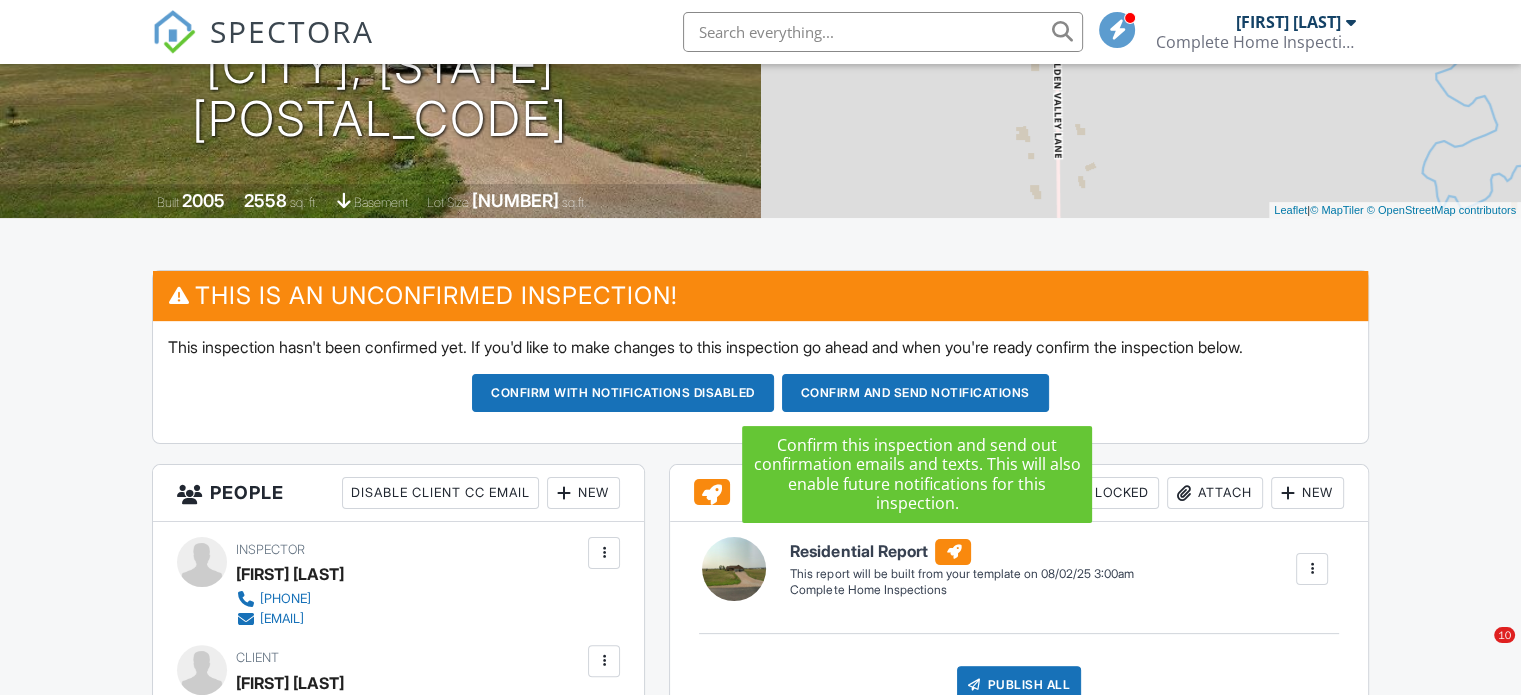 click on "Confirm and send notifications" at bounding box center [623, 393] 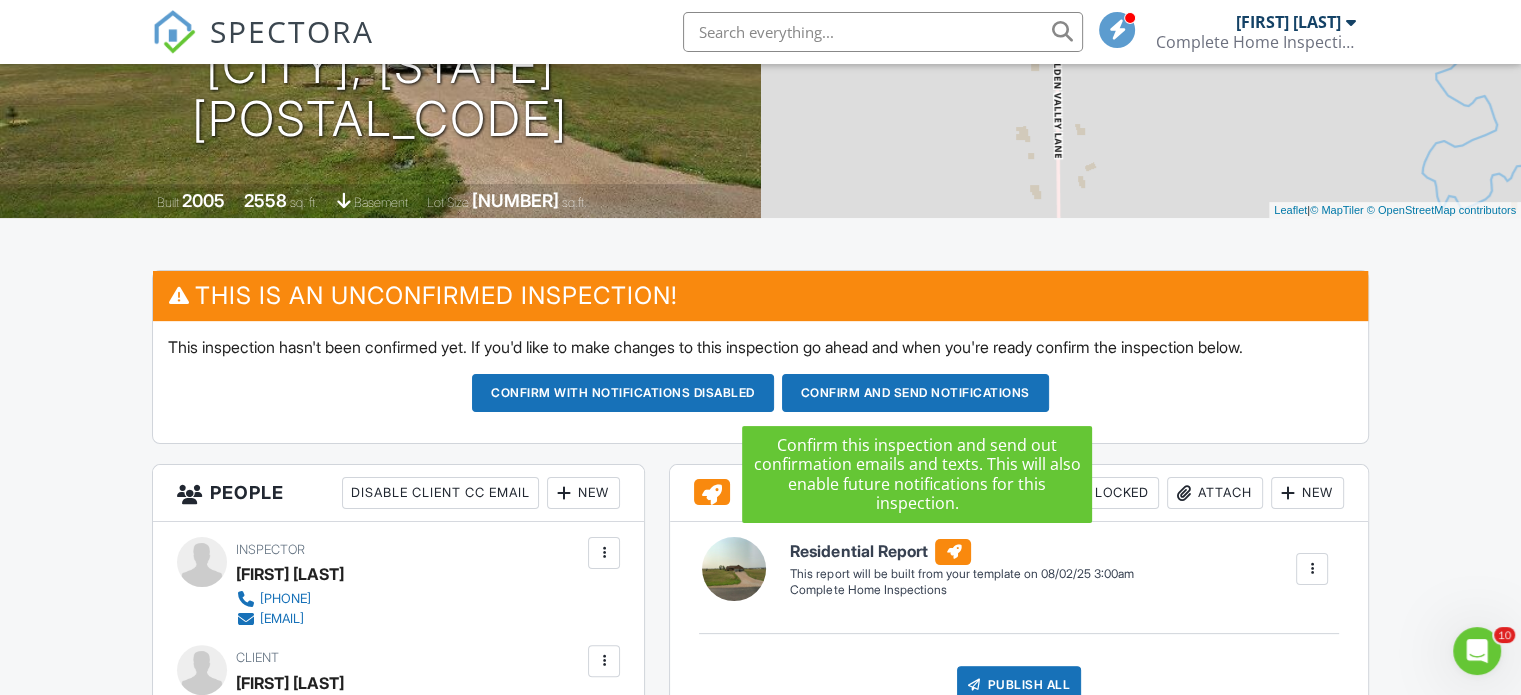 scroll, scrollTop: 0, scrollLeft: 0, axis: both 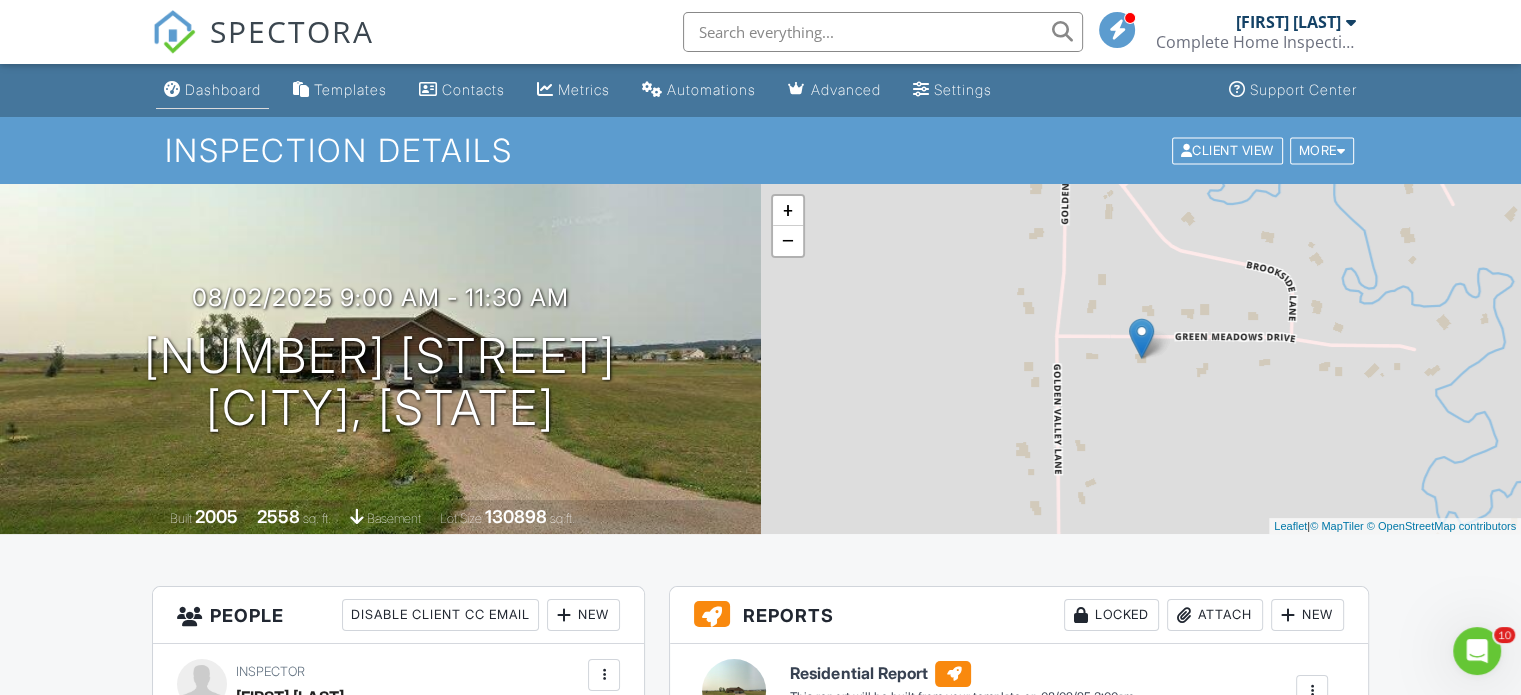 click on "Dashboard" at bounding box center (223, 89) 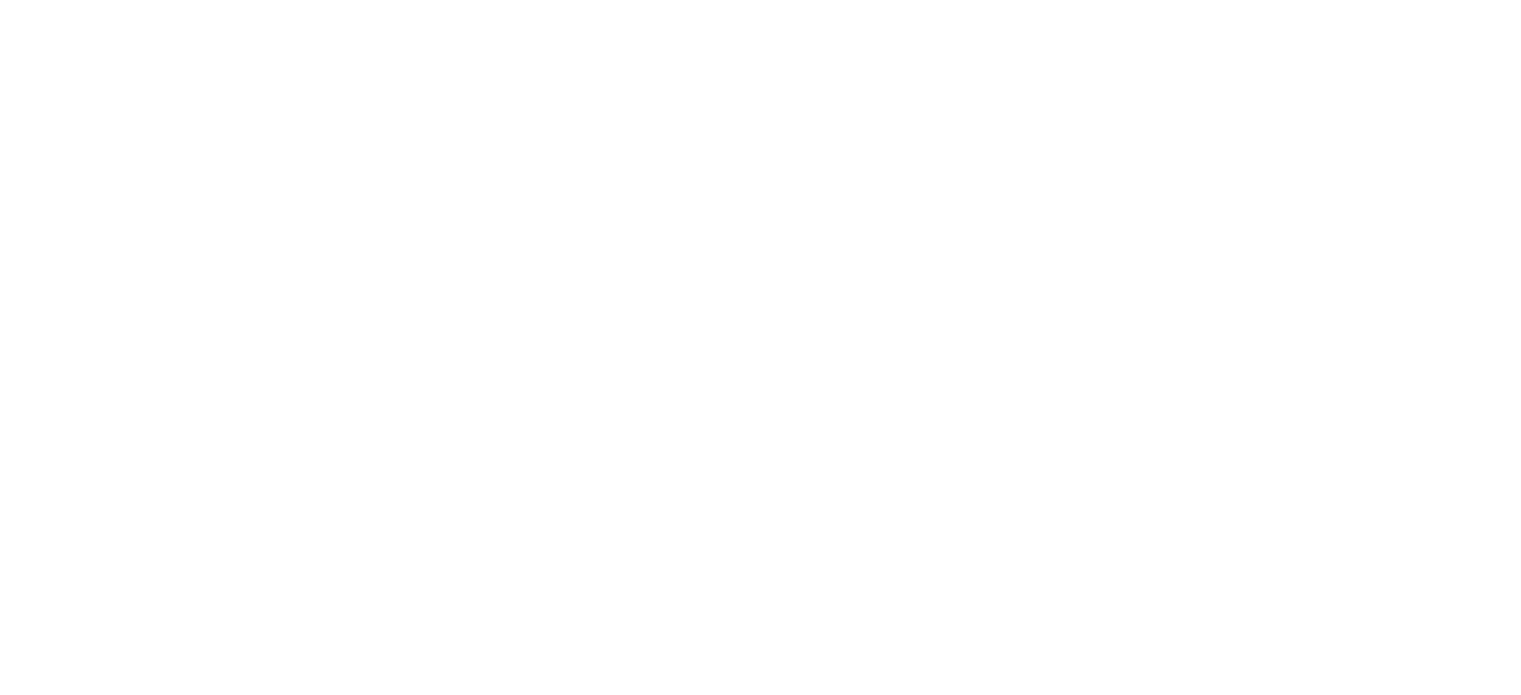scroll, scrollTop: 0, scrollLeft: 0, axis: both 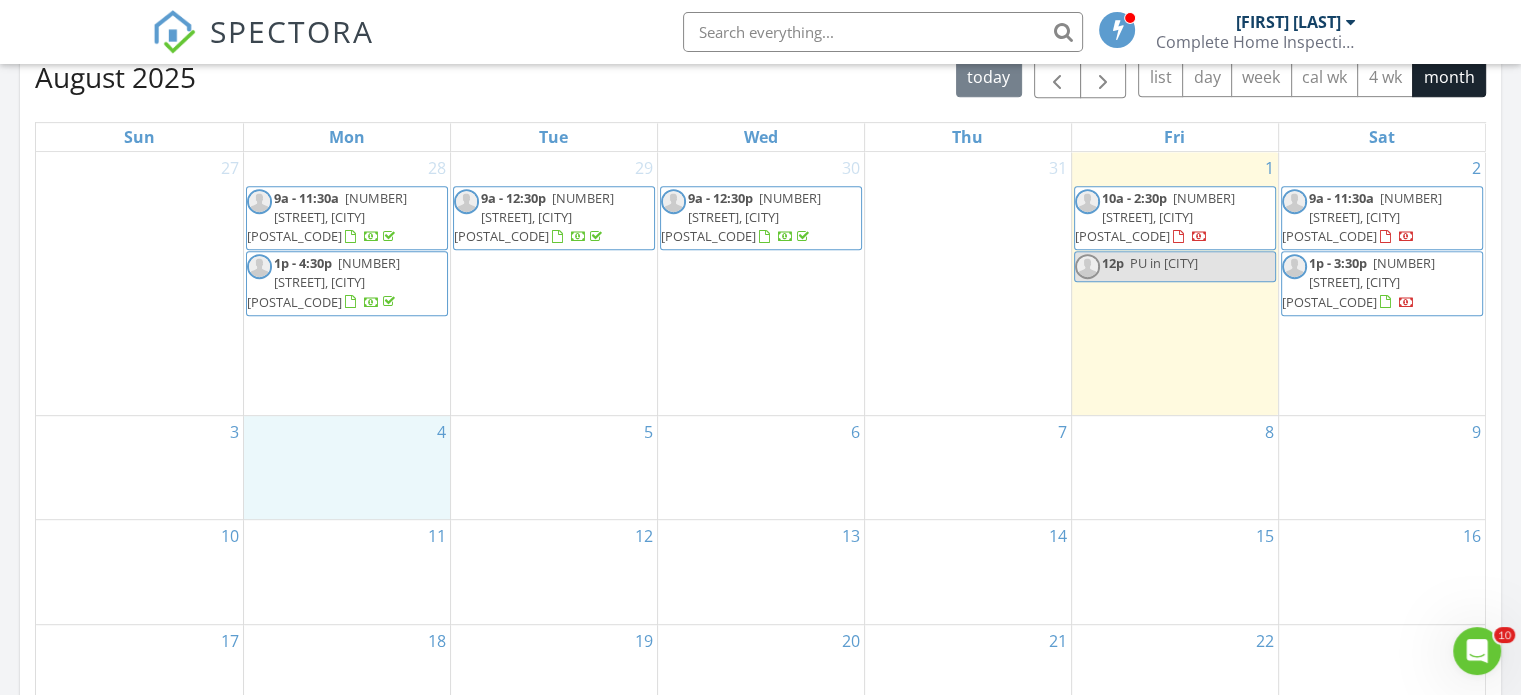 click on "4" at bounding box center [347, 467] 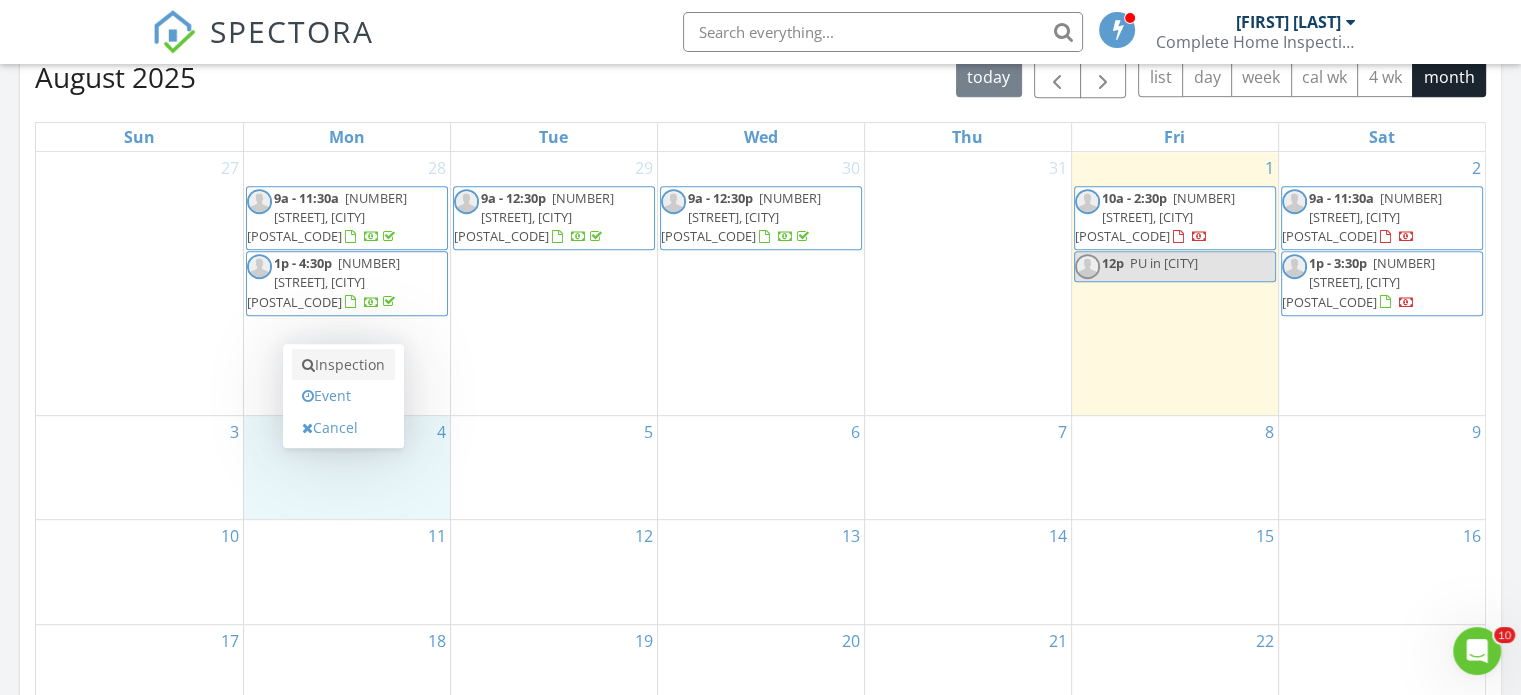 click on "Inspection" at bounding box center [343, 365] 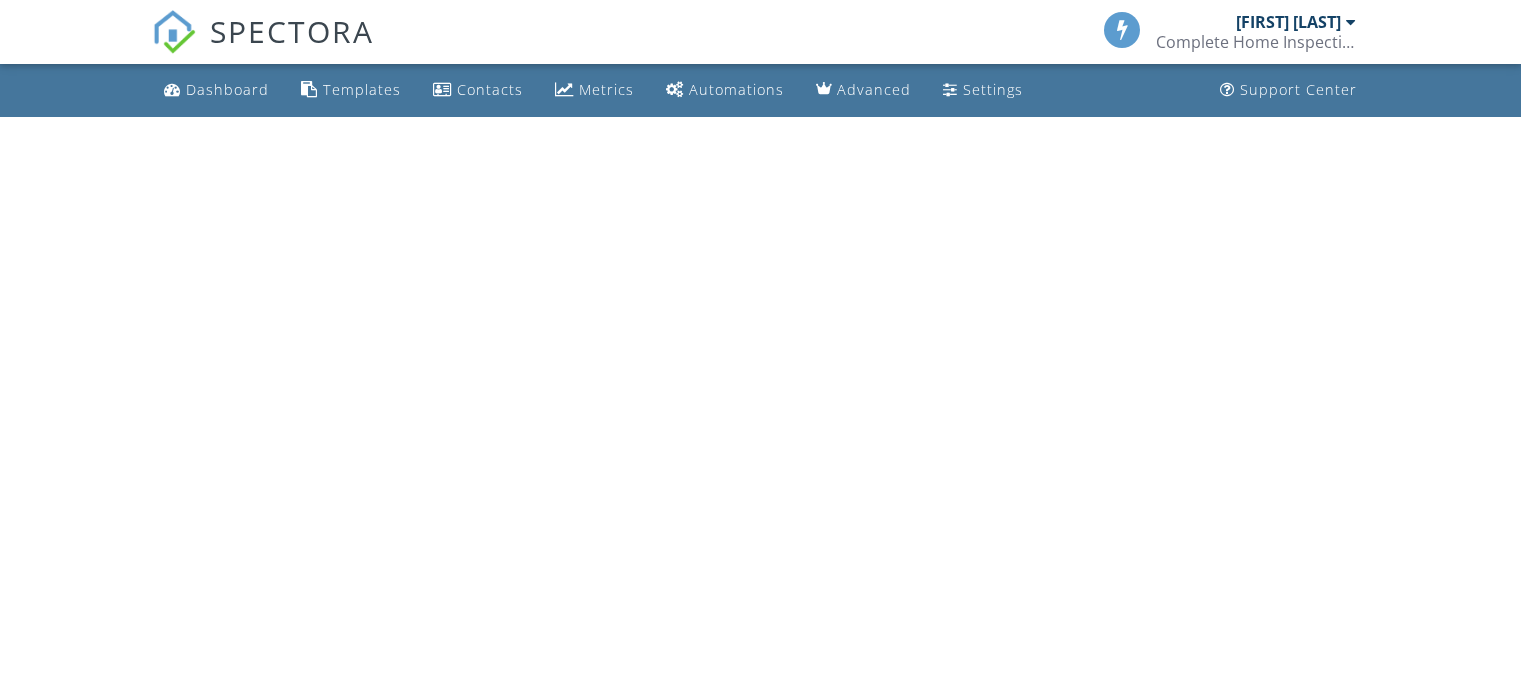scroll, scrollTop: 0, scrollLeft: 0, axis: both 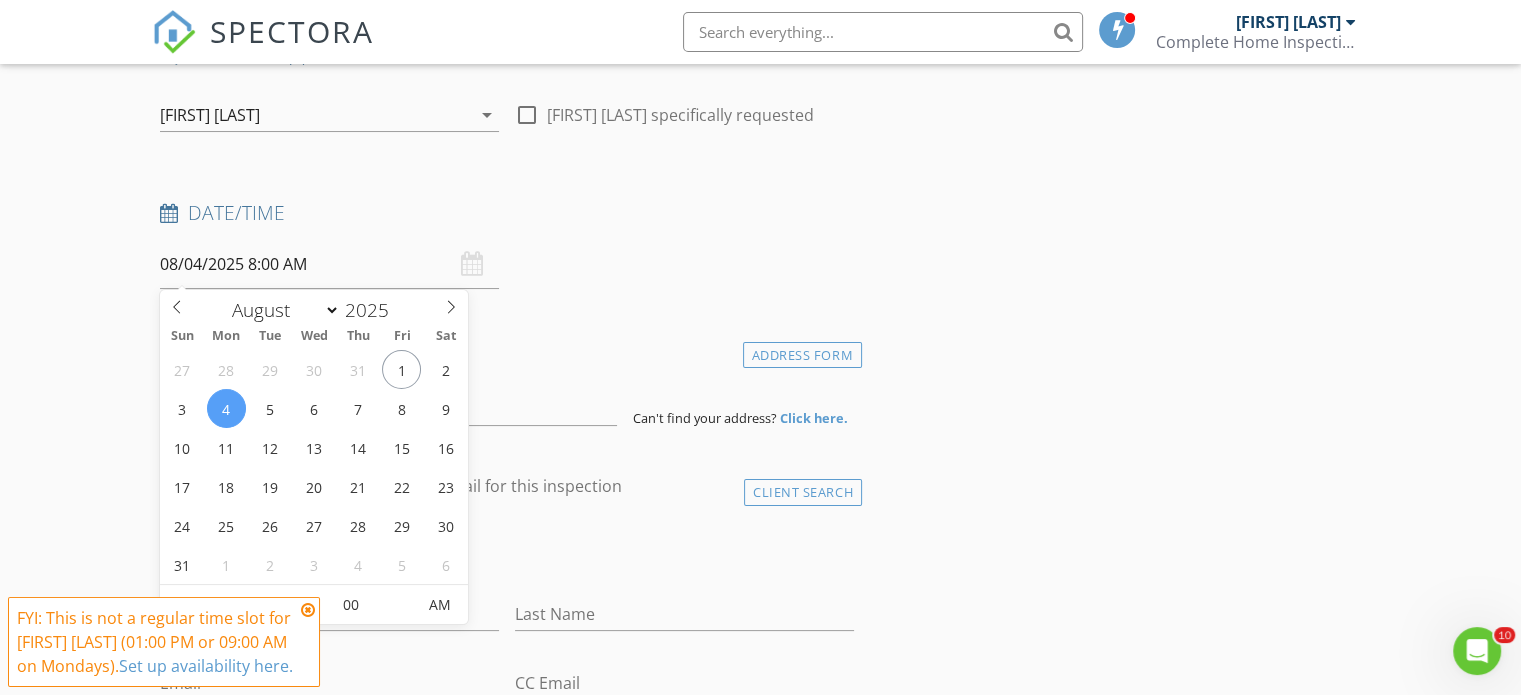 click on "08/04/2025 8:00 AM" at bounding box center (329, 264) 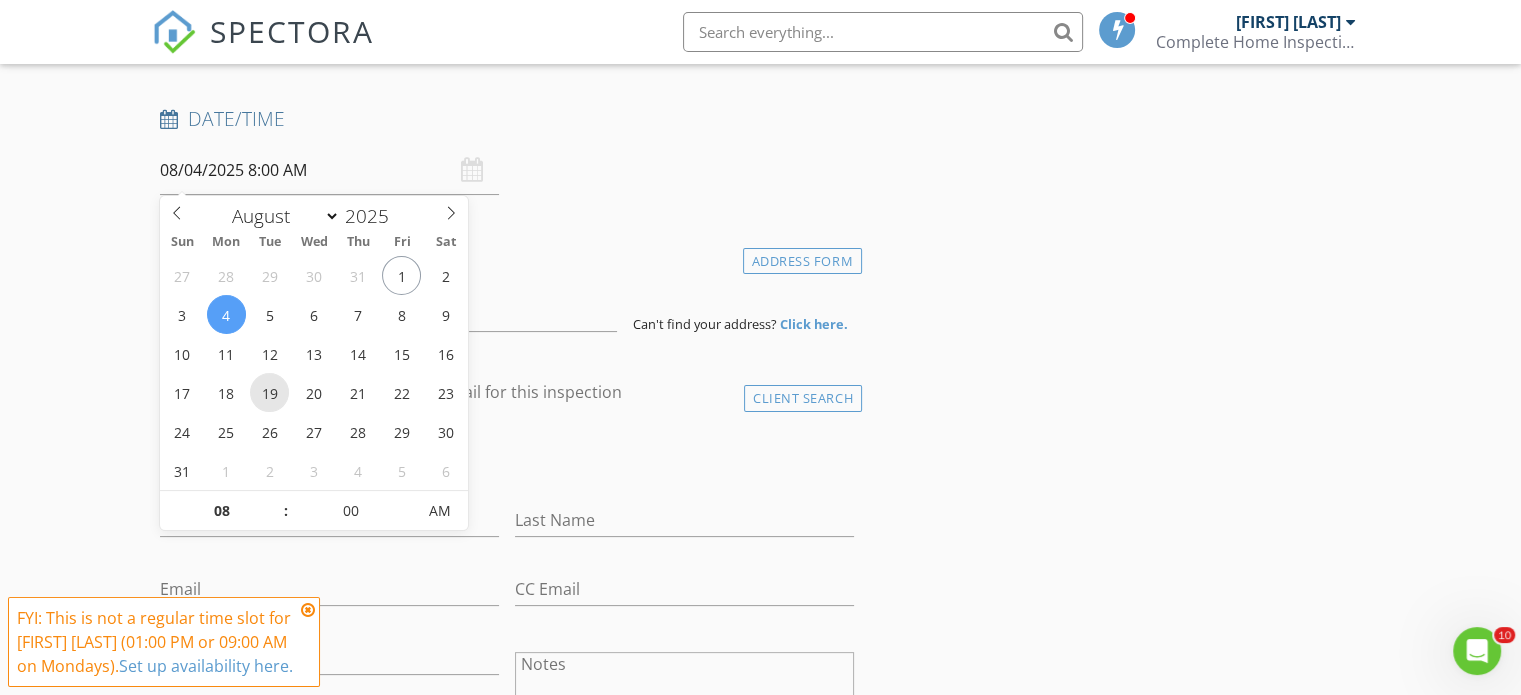 scroll, scrollTop: 286, scrollLeft: 0, axis: vertical 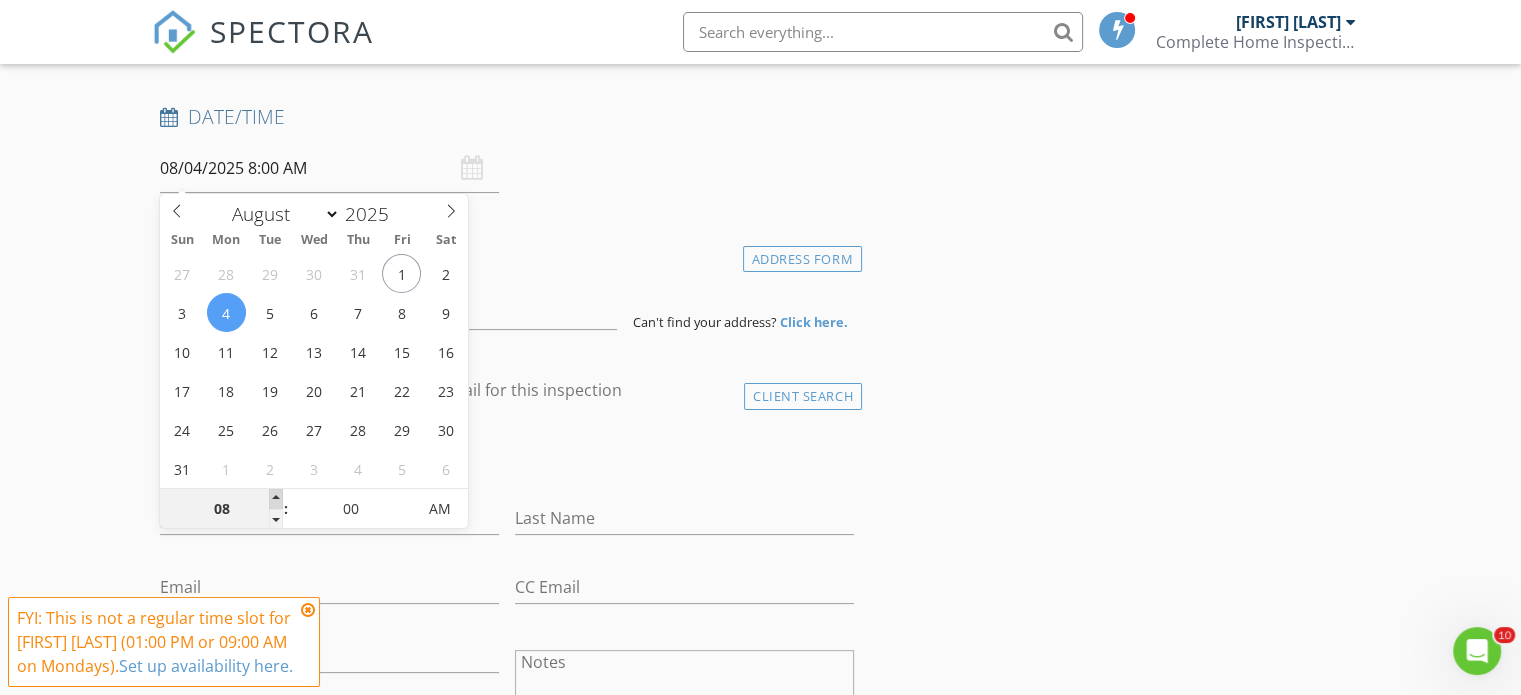type on "09" 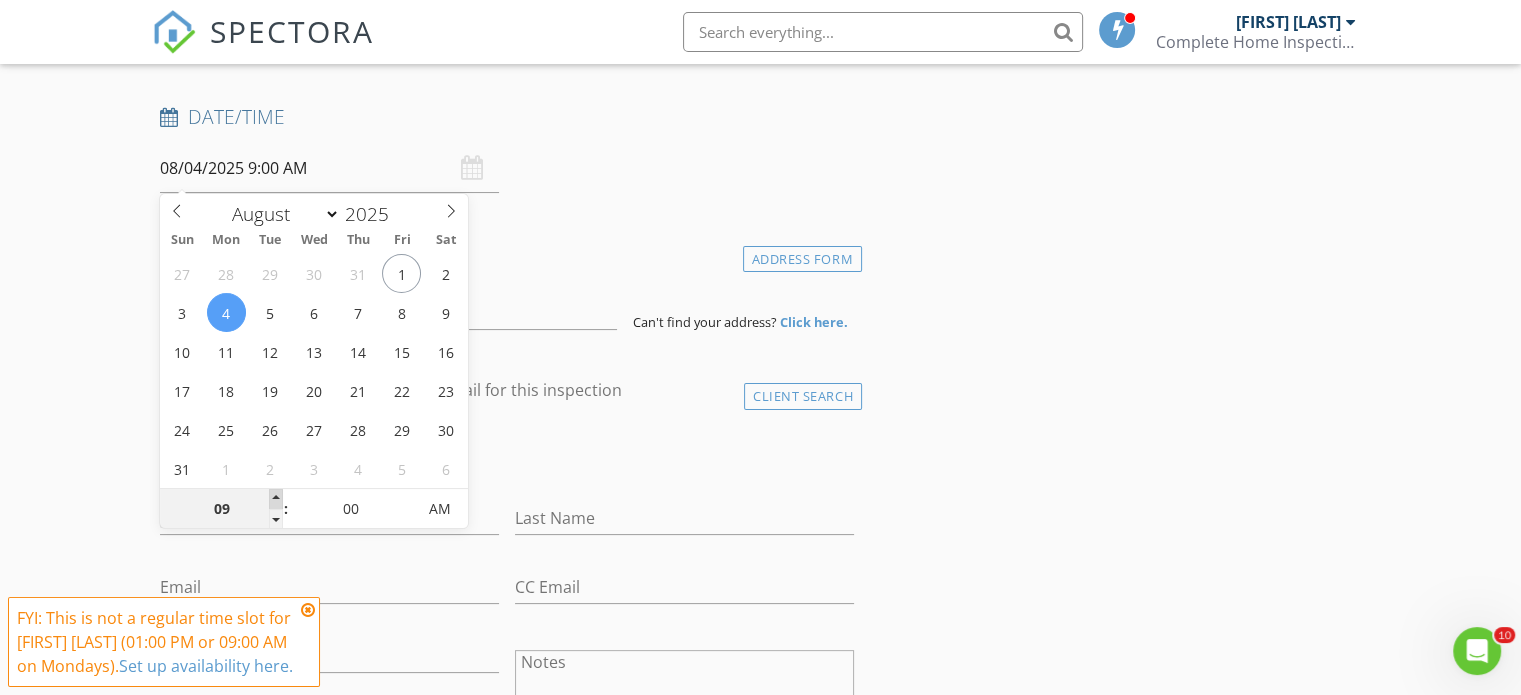 click at bounding box center (276, 499) 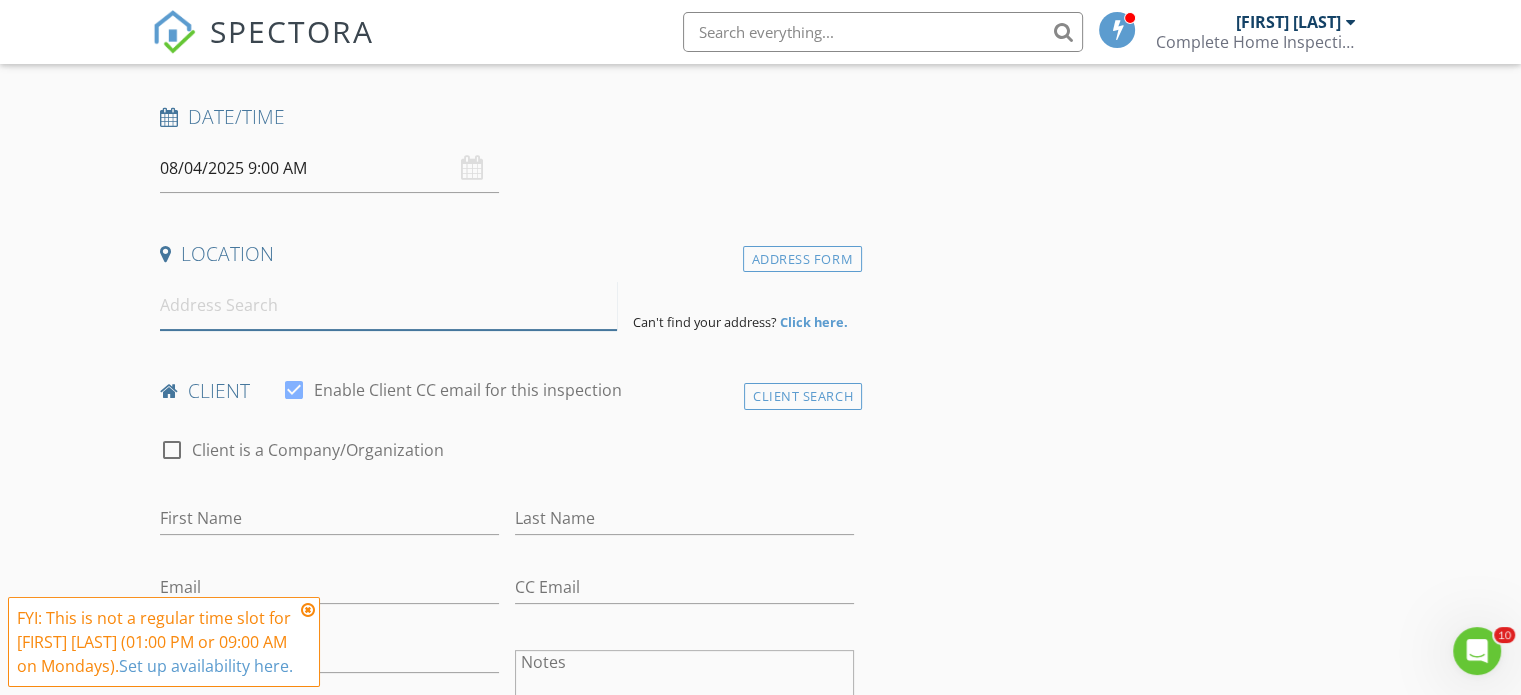 click at bounding box center [388, 305] 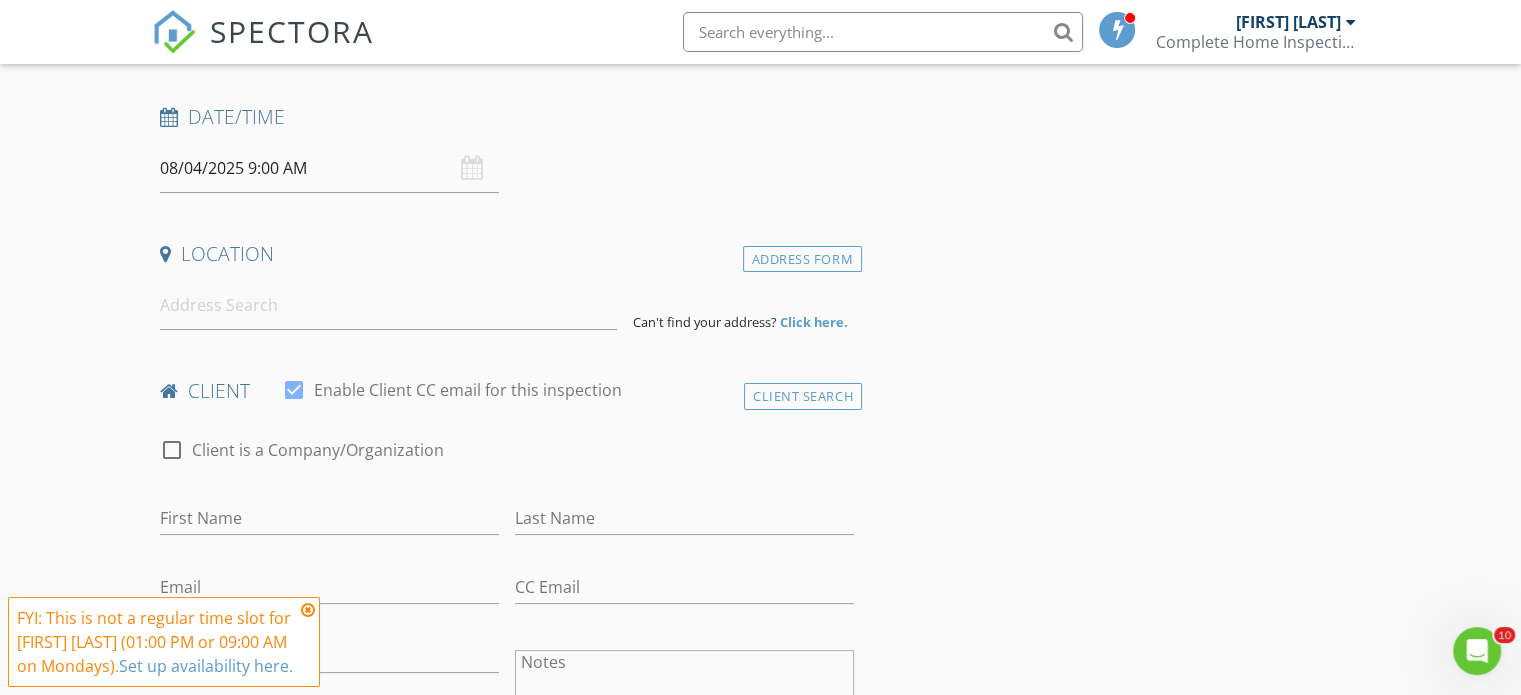 click on "New Inspection
Click here to use the New Order Form
INSPECTOR(S)
check_box   Paul Knottnerus   PRIMARY   Paul Knottnerus arrow_drop_down   check_box_outline_blank Paul Knottnerus specifically requested
Date/Time
08/04/2025 9:00 AM
Location
Address Form       Can't find your address?   Click here.
client
check_box Enable Client CC email for this inspection   Client Search     check_box_outline_blank Client is a Company/Organization     First Name   Last Name   Email   CC Email   Phone           Notes   Private Notes
ADD ADDITIONAL client
SERVICES
arrow_drop_down     Select Discount Code arrow_drop_down    Charges       TOTAL   $0.00    Duration    No services with durations selected      Templates    No templates selected    Agreements    No agreements selected" at bounding box center (760, 1347) 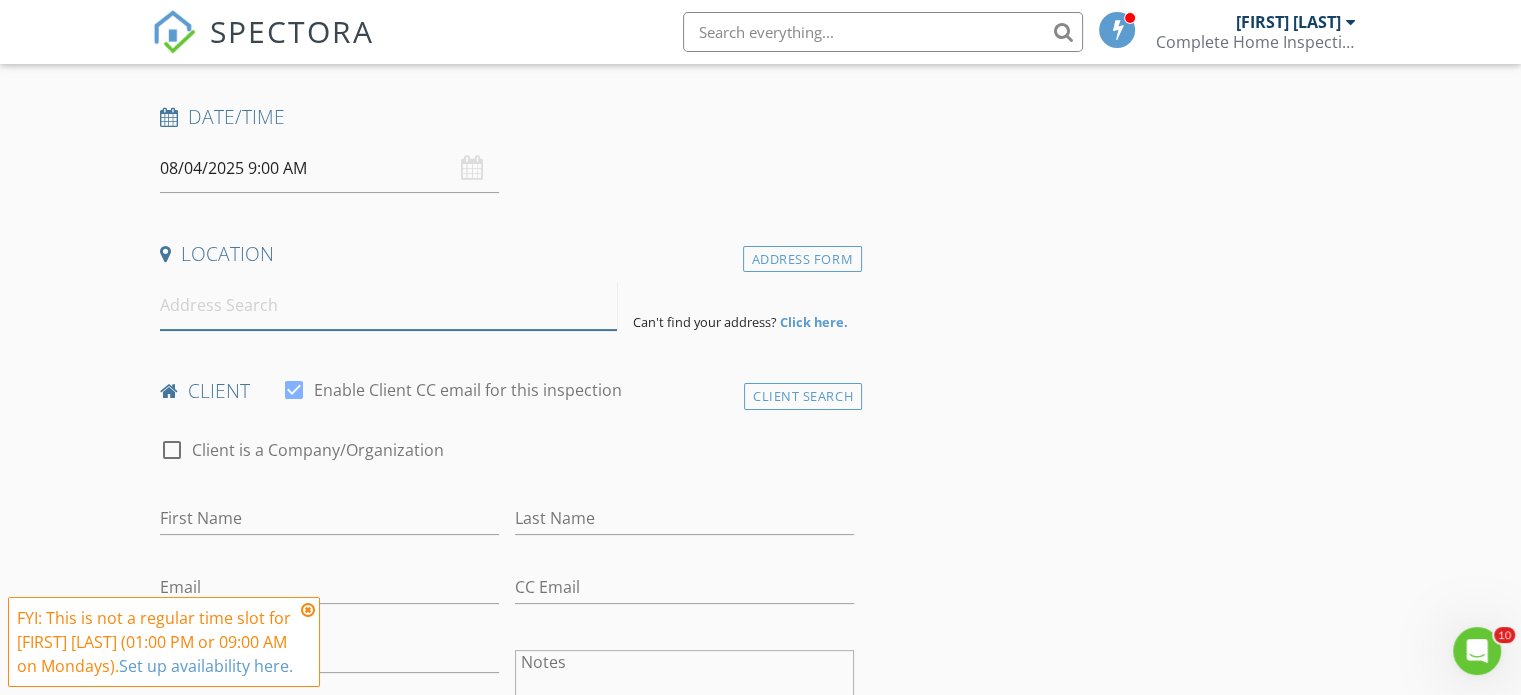 click at bounding box center [388, 305] 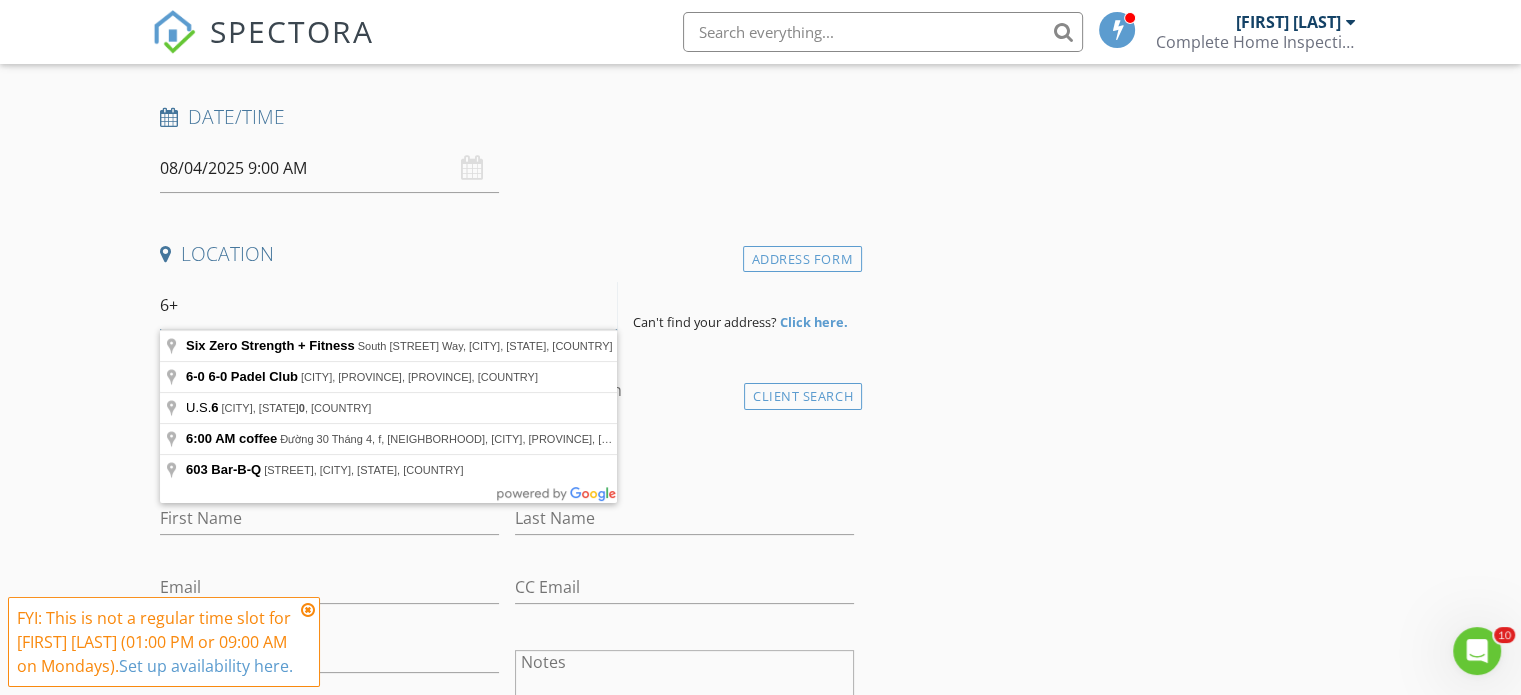 type on "6" 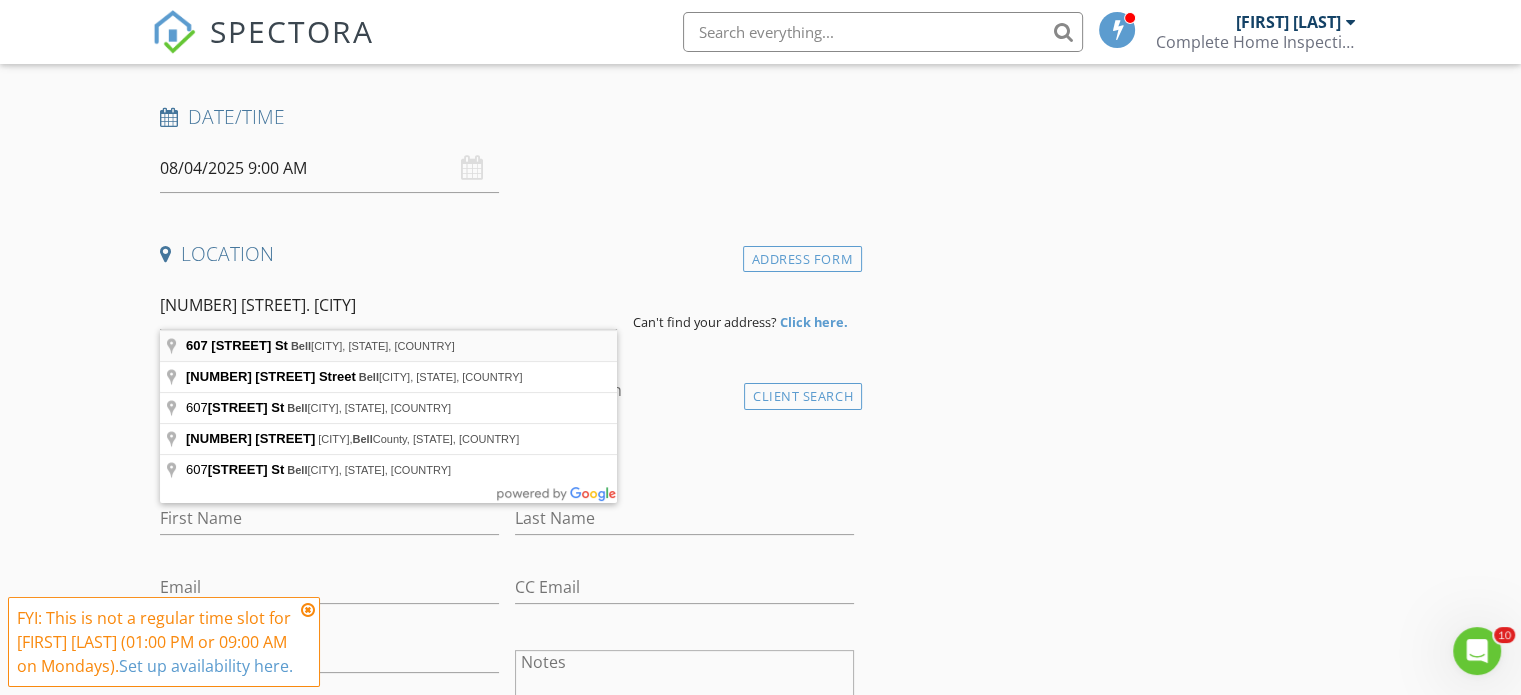 type on "607 Jackson St, Belle Fourche, SD, USA" 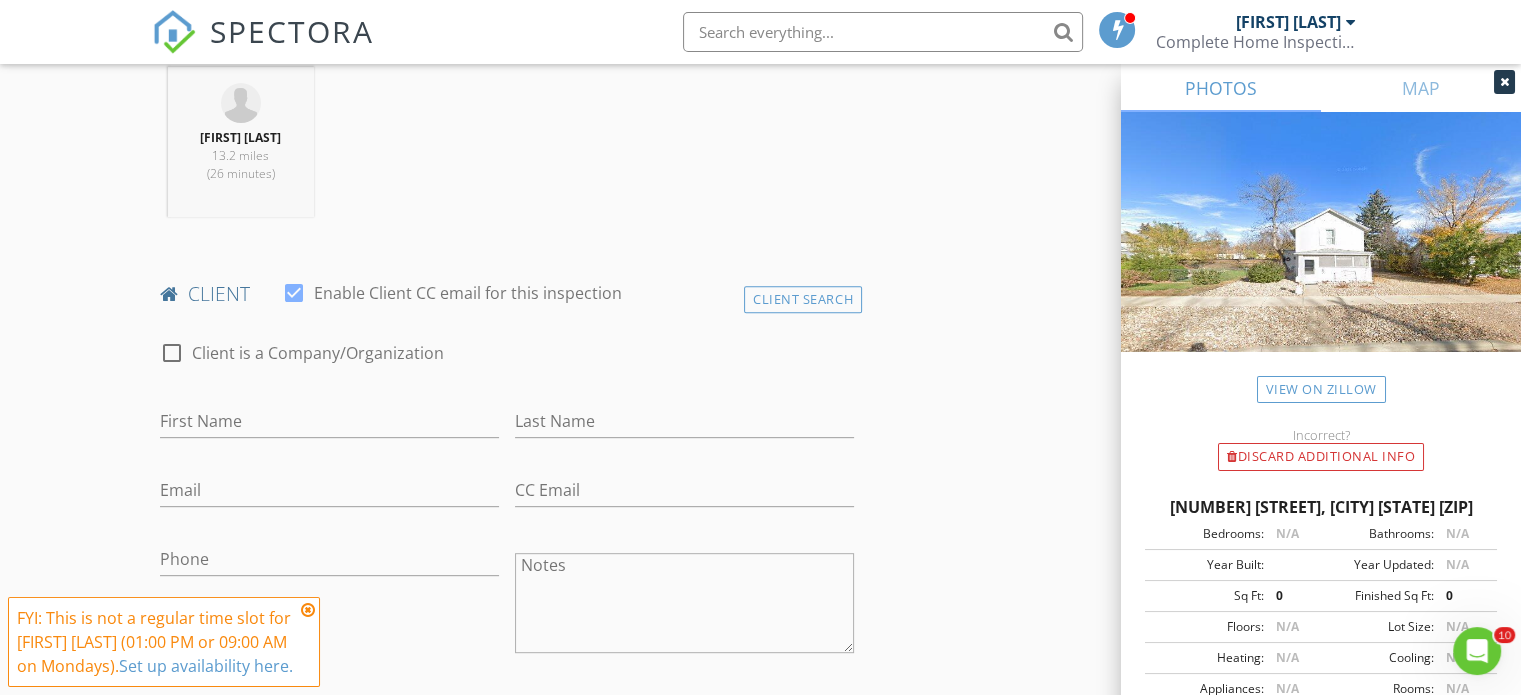 scroll, scrollTop: 794, scrollLeft: 0, axis: vertical 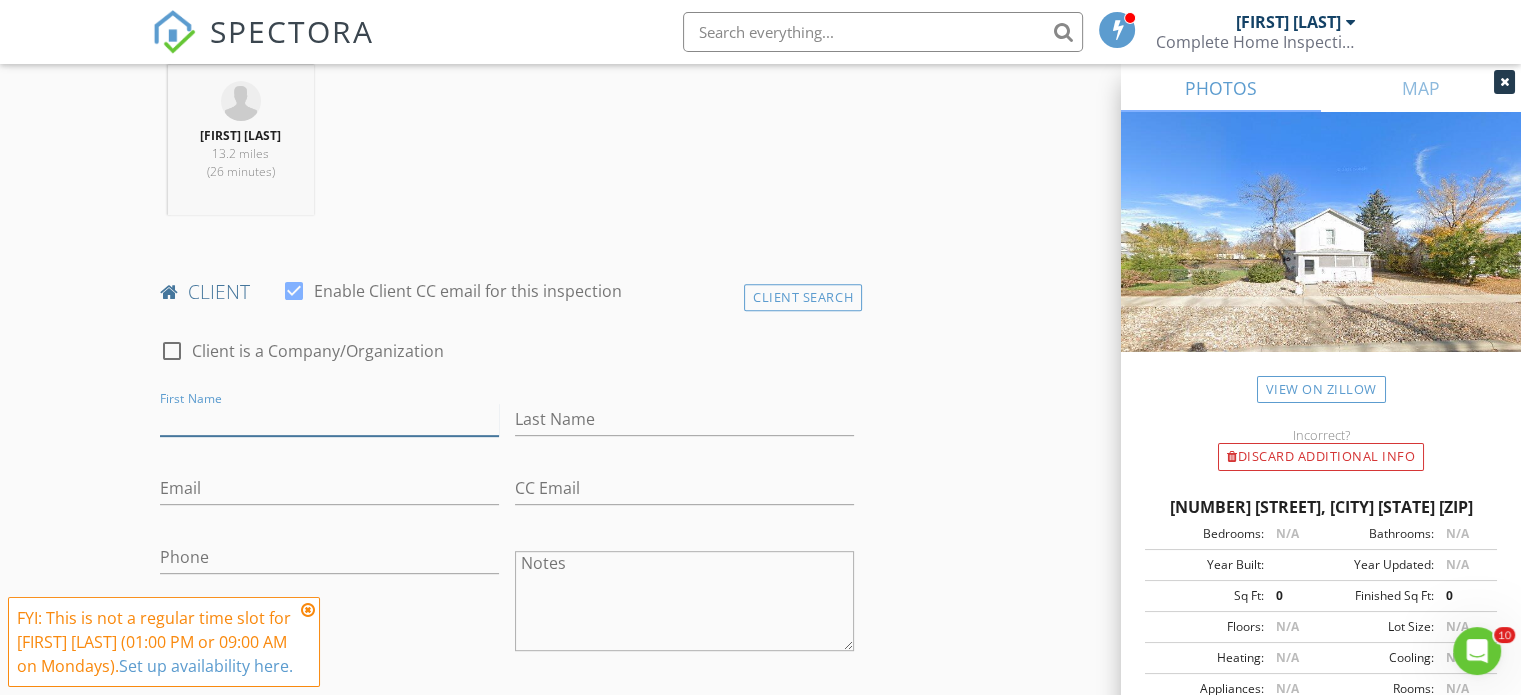 click on "First Name" at bounding box center [329, 419] 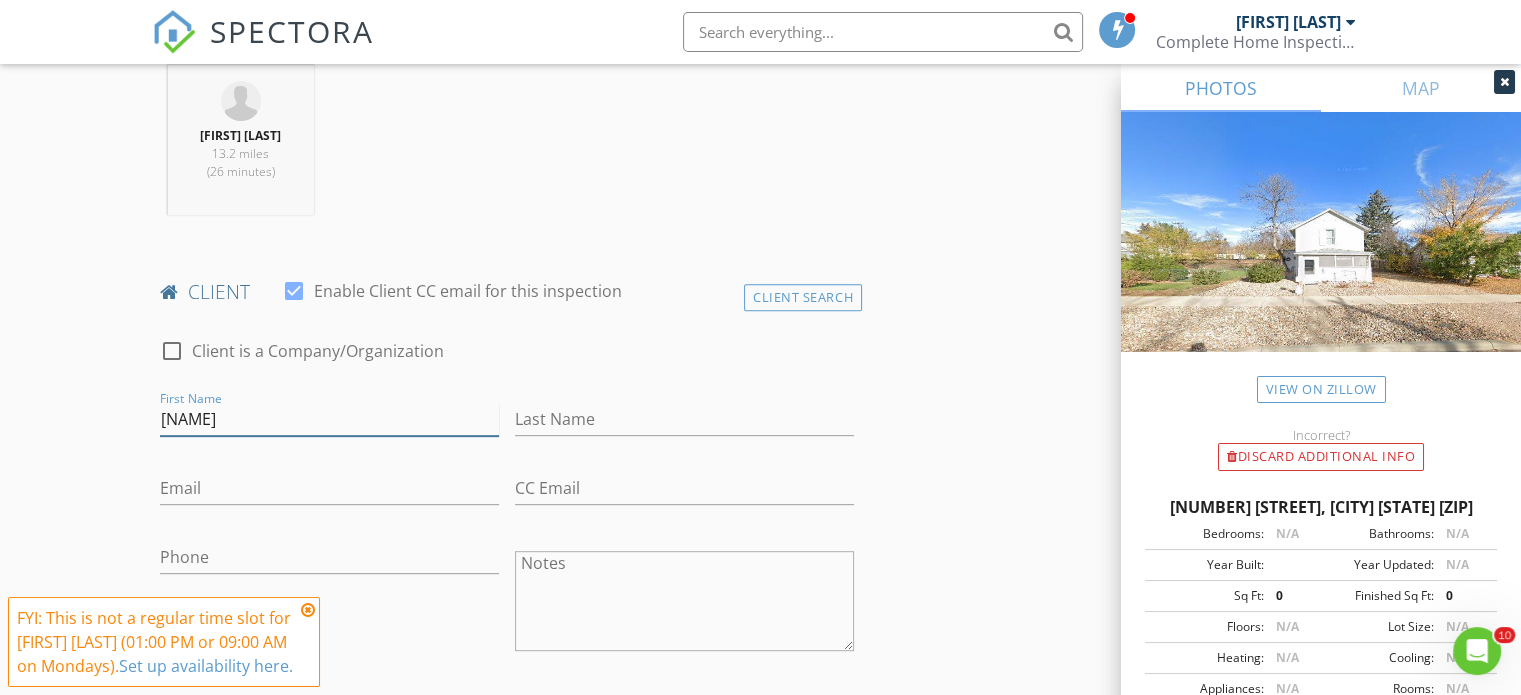 type on "Marlene" 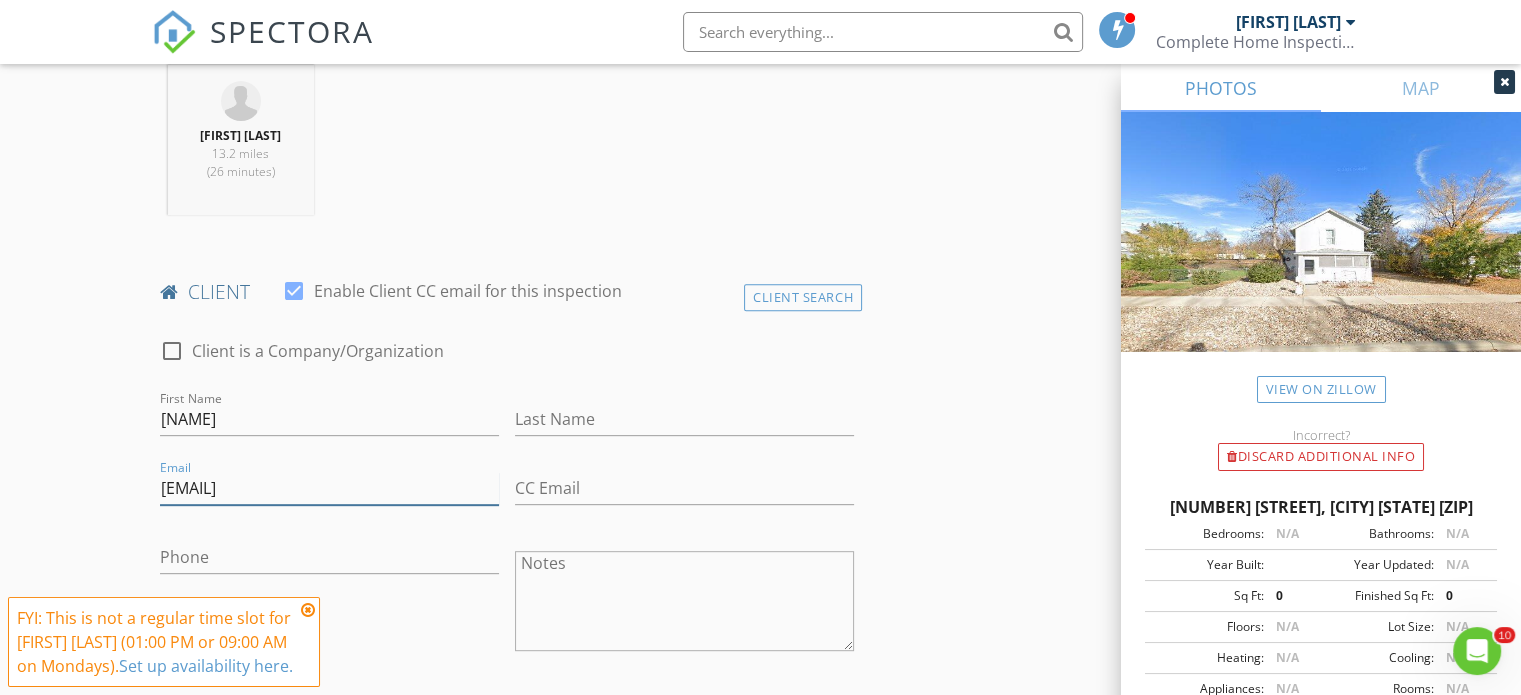 type on "marleneandstan@msn.com" 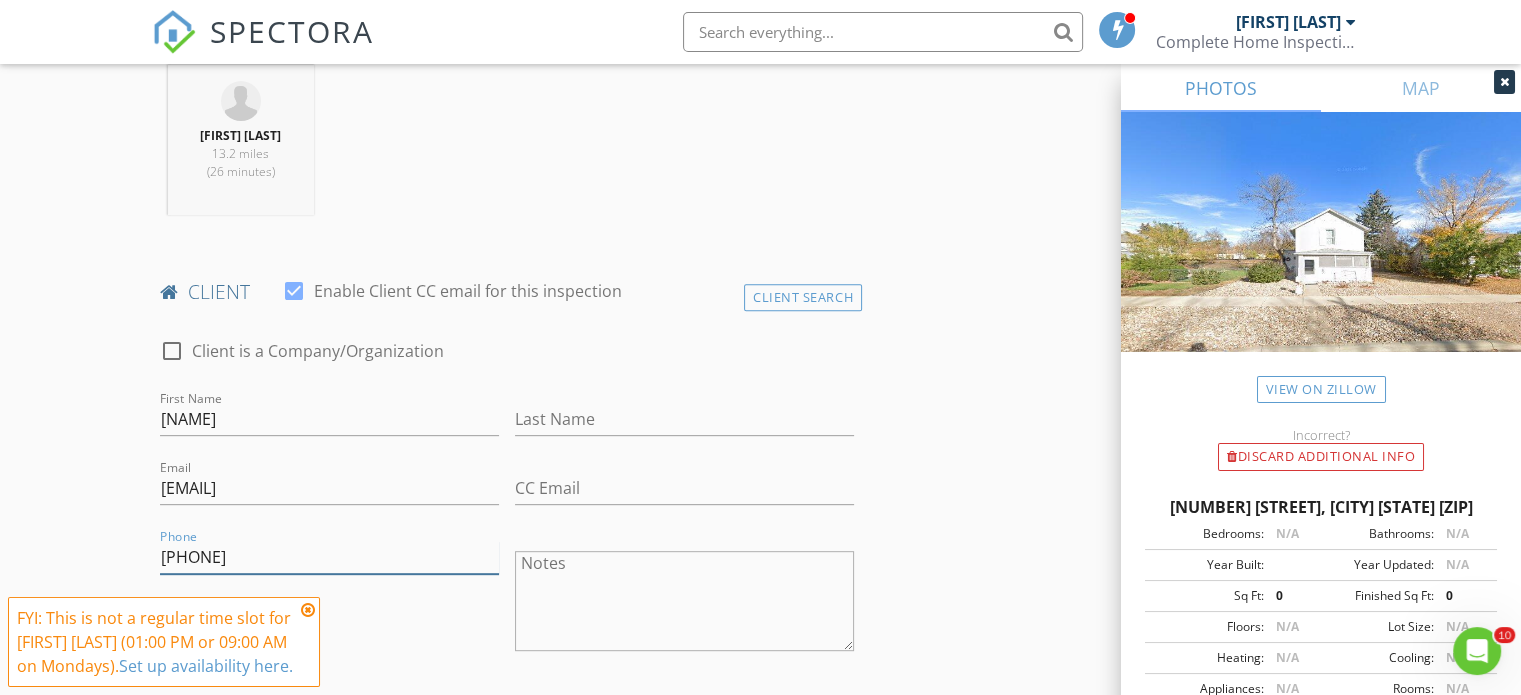 type on "240-298-8272" 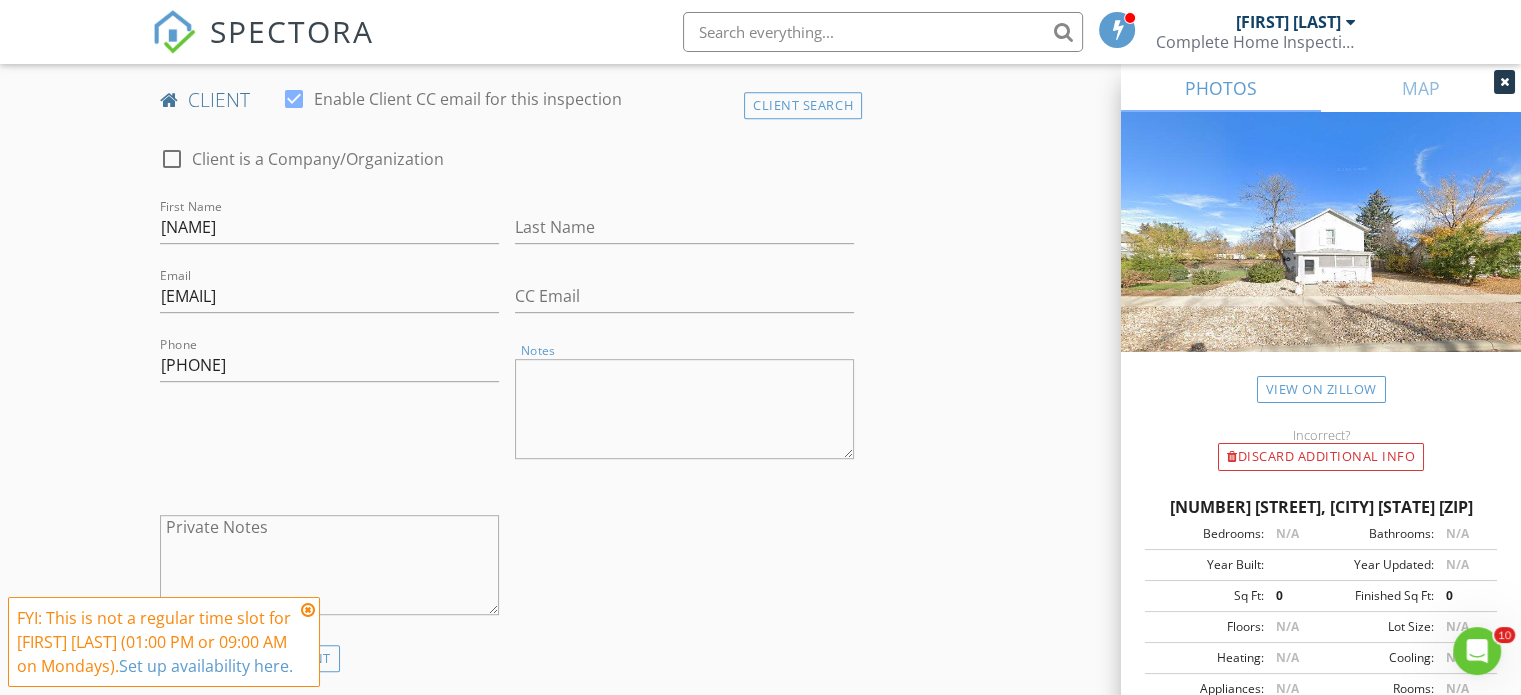 scroll, scrollTop: 987, scrollLeft: 0, axis: vertical 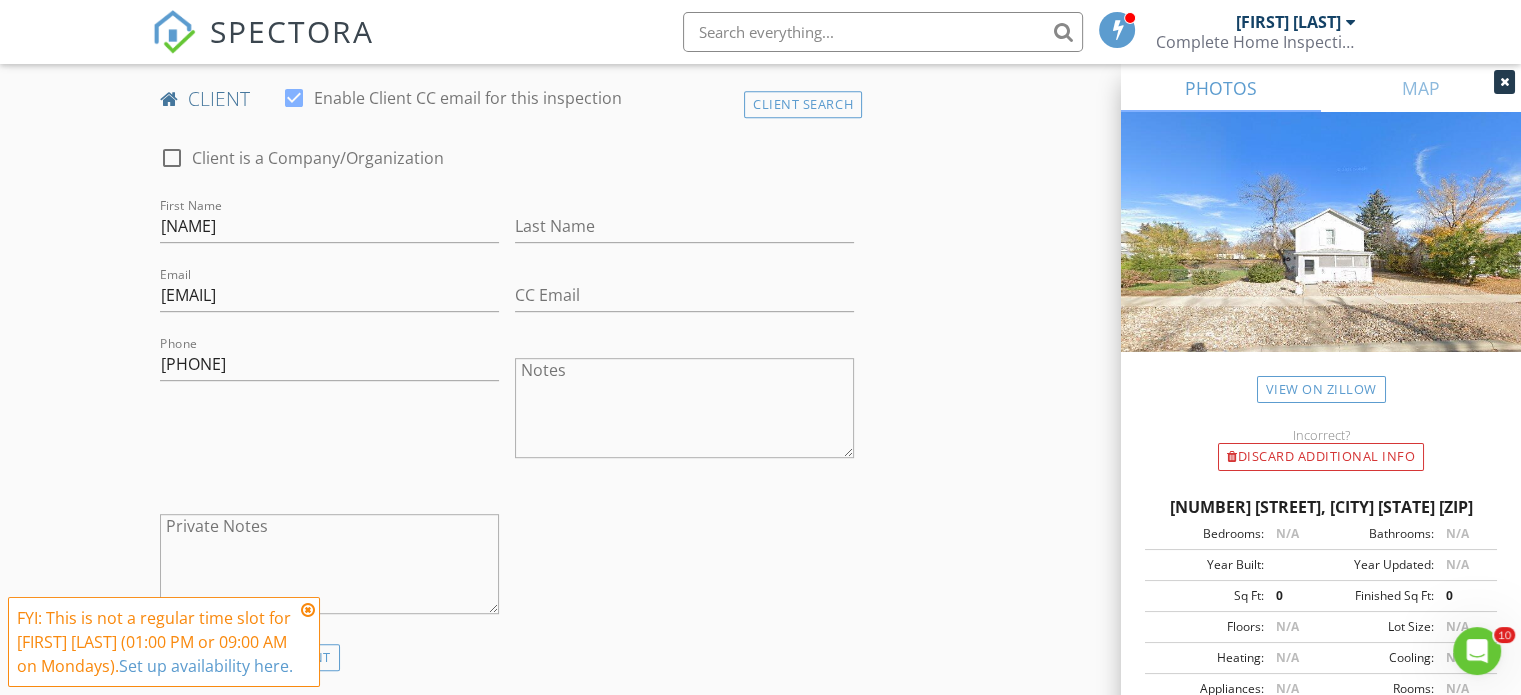 click at bounding box center (308, 610) 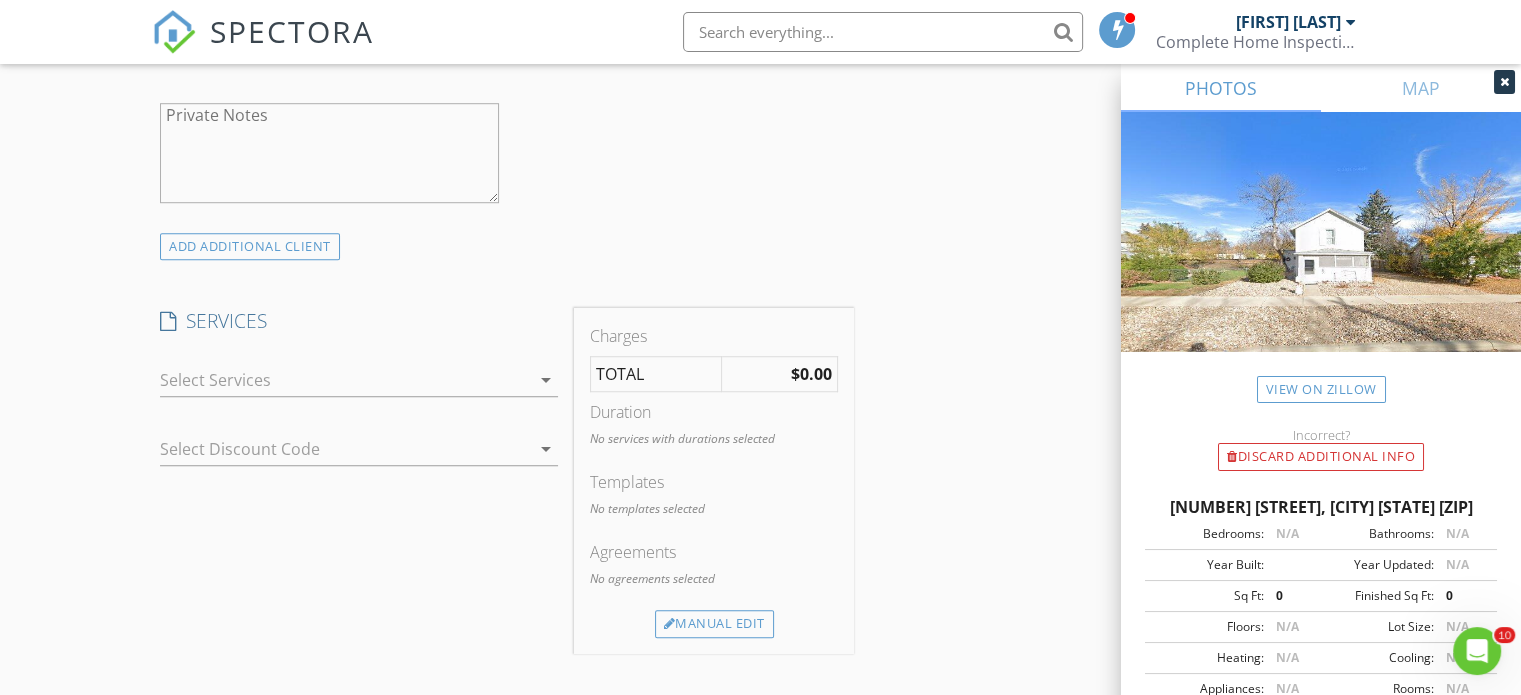 scroll, scrollTop: 1479, scrollLeft: 0, axis: vertical 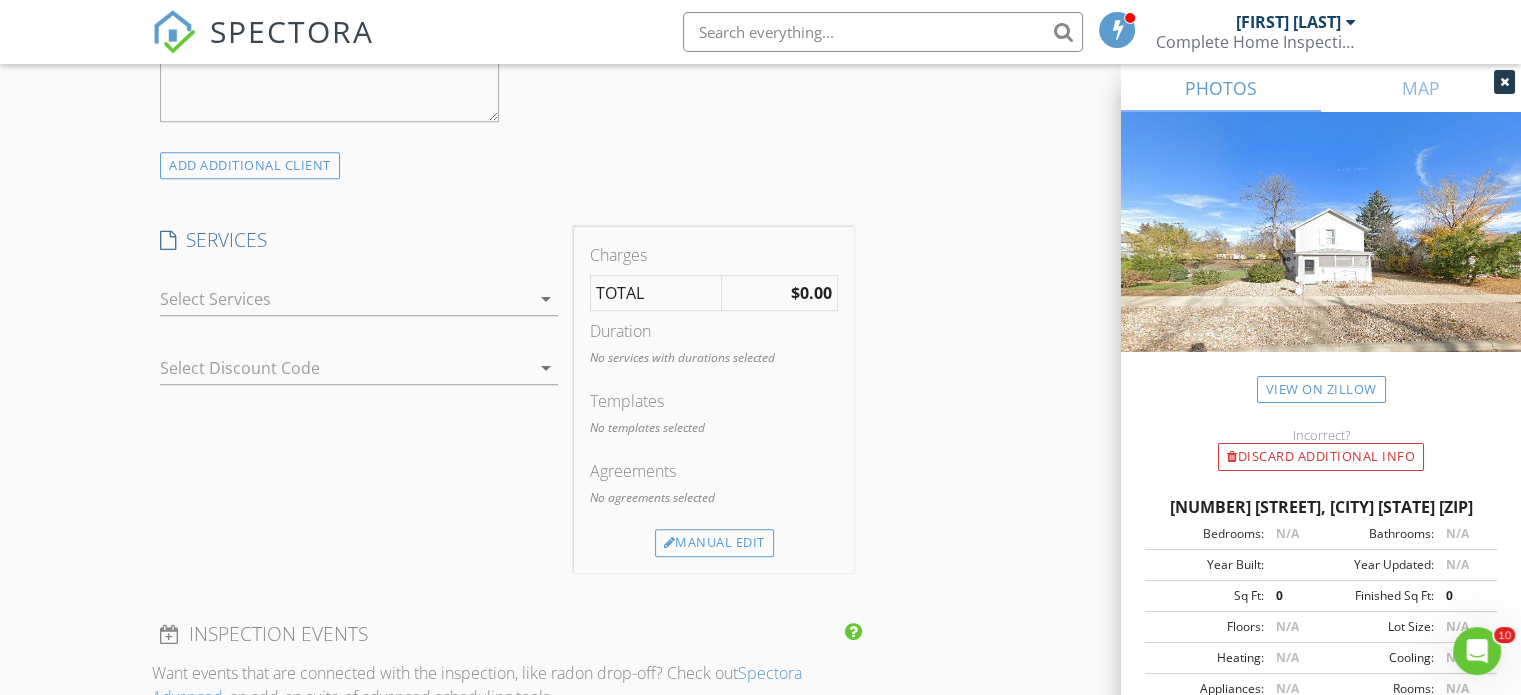click on "arrow_drop_down" at bounding box center (546, 299) 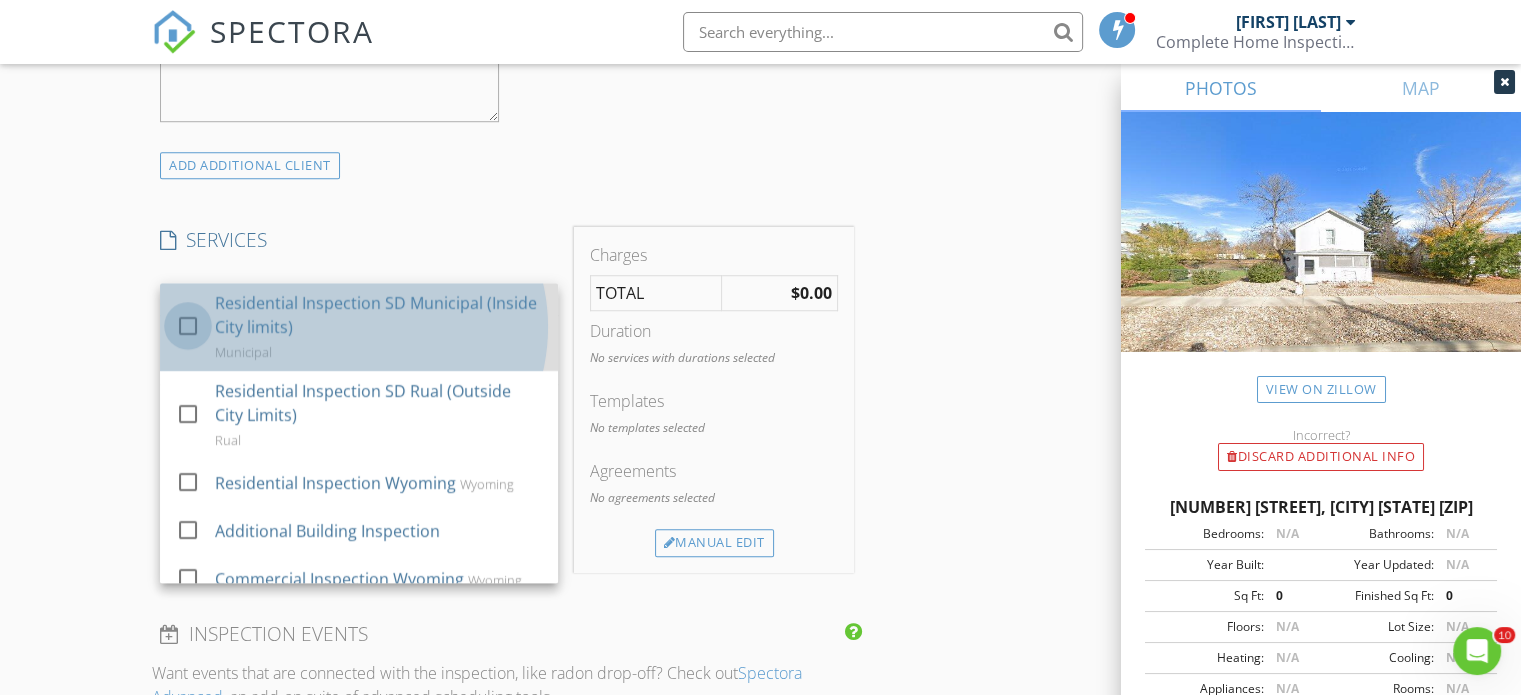 click at bounding box center (188, 326) 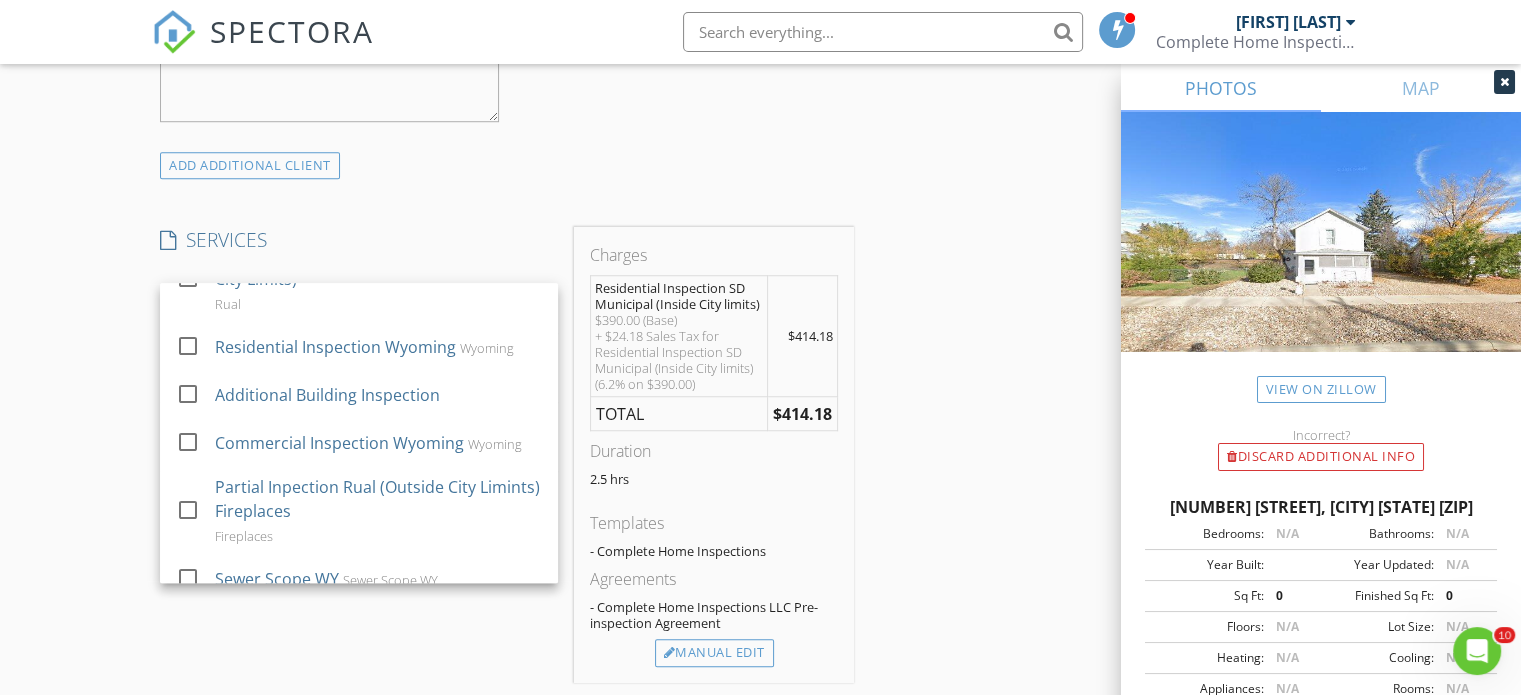 scroll, scrollTop: 144, scrollLeft: 0, axis: vertical 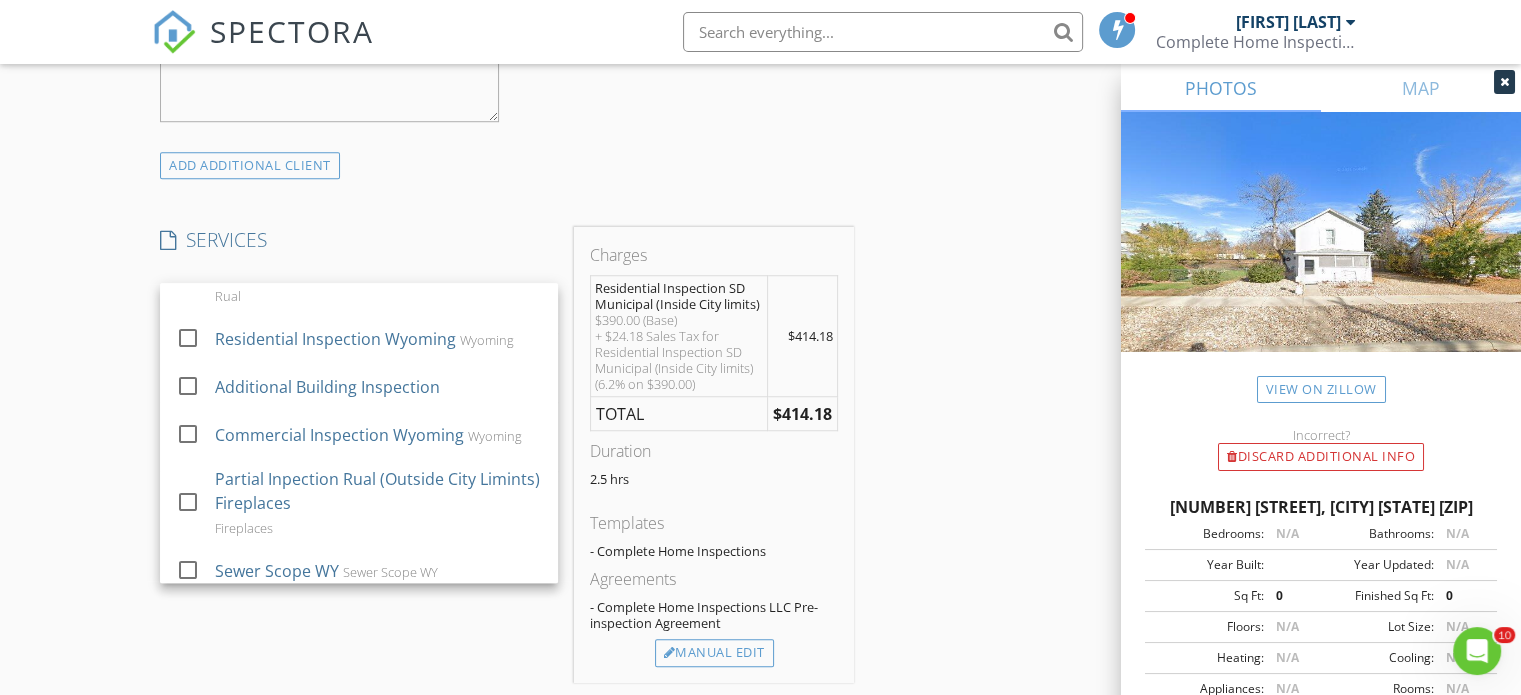 click on "SERVICES" at bounding box center [359, 240] 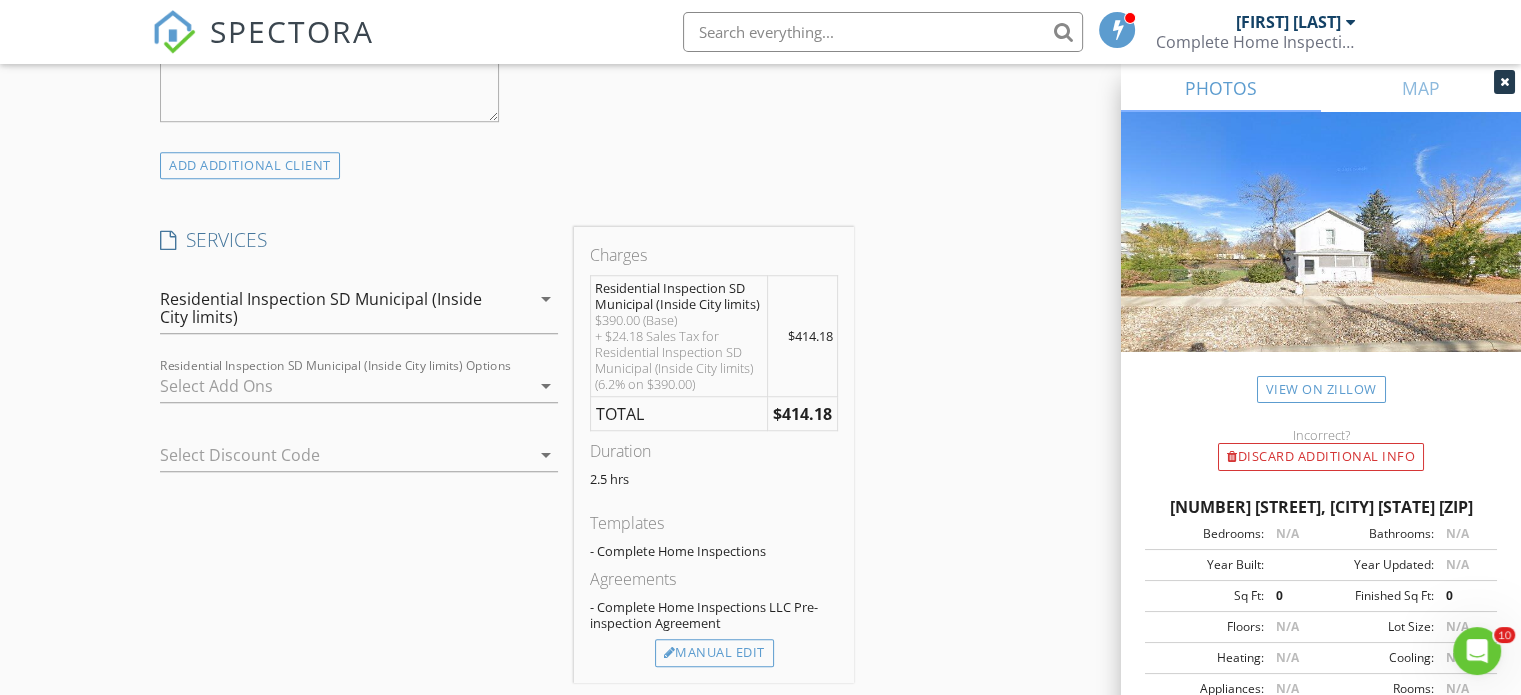 click on "arrow_drop_down" at bounding box center (546, 386) 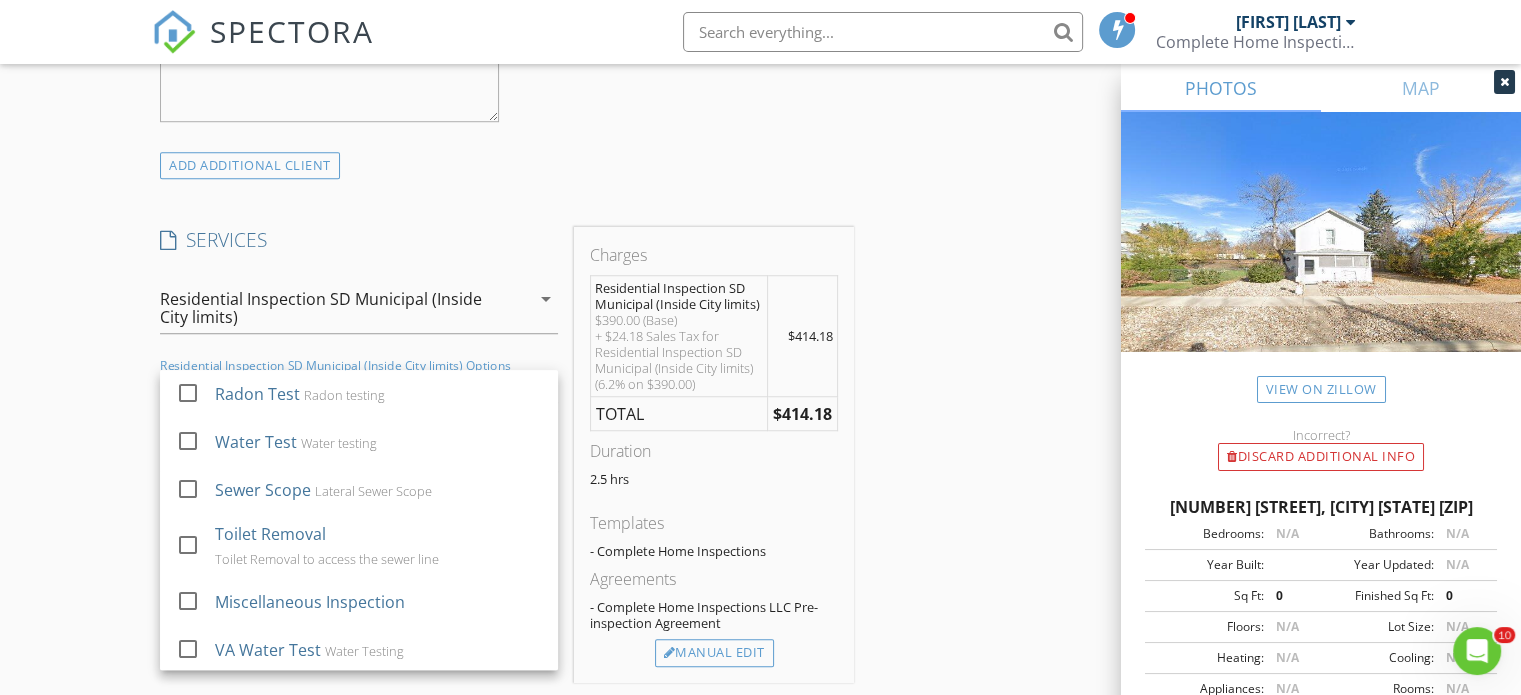 scroll, scrollTop: 1496, scrollLeft: 0, axis: vertical 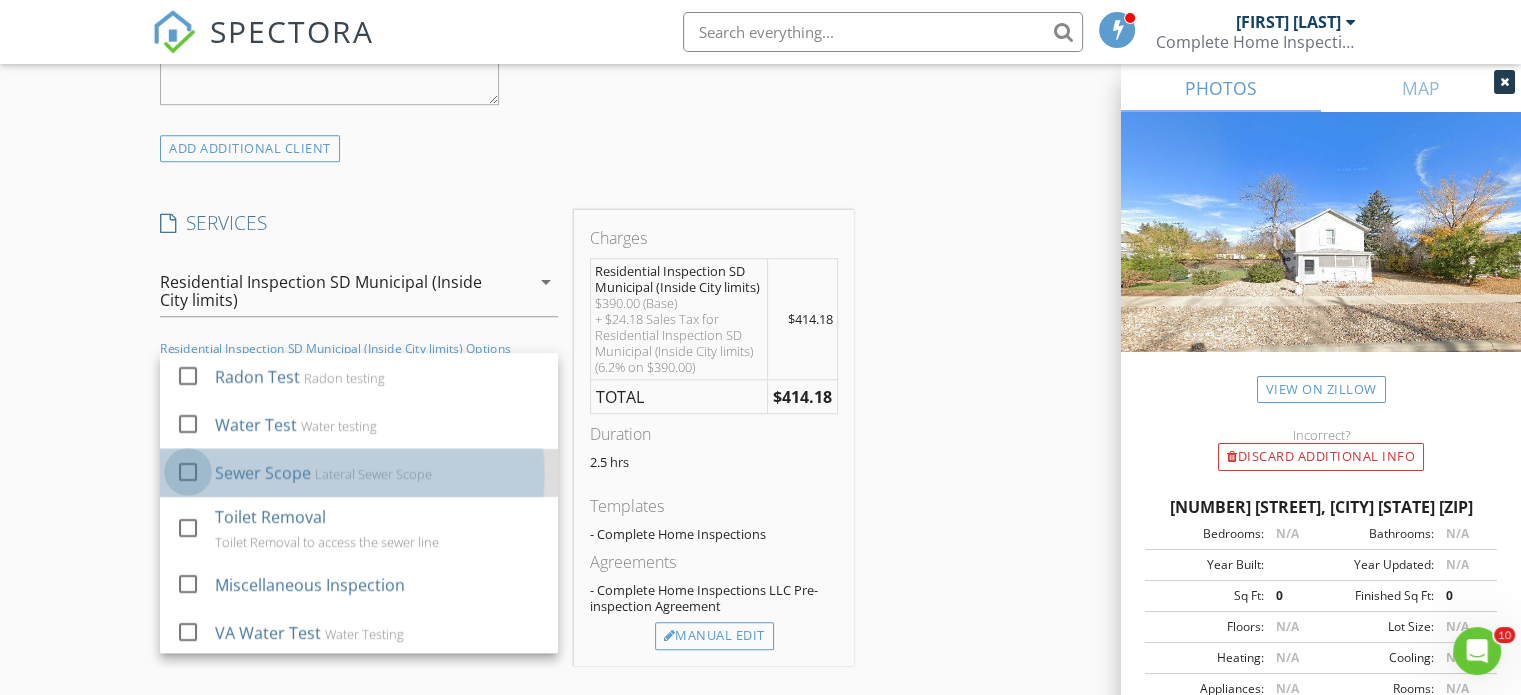 click at bounding box center (188, 472) 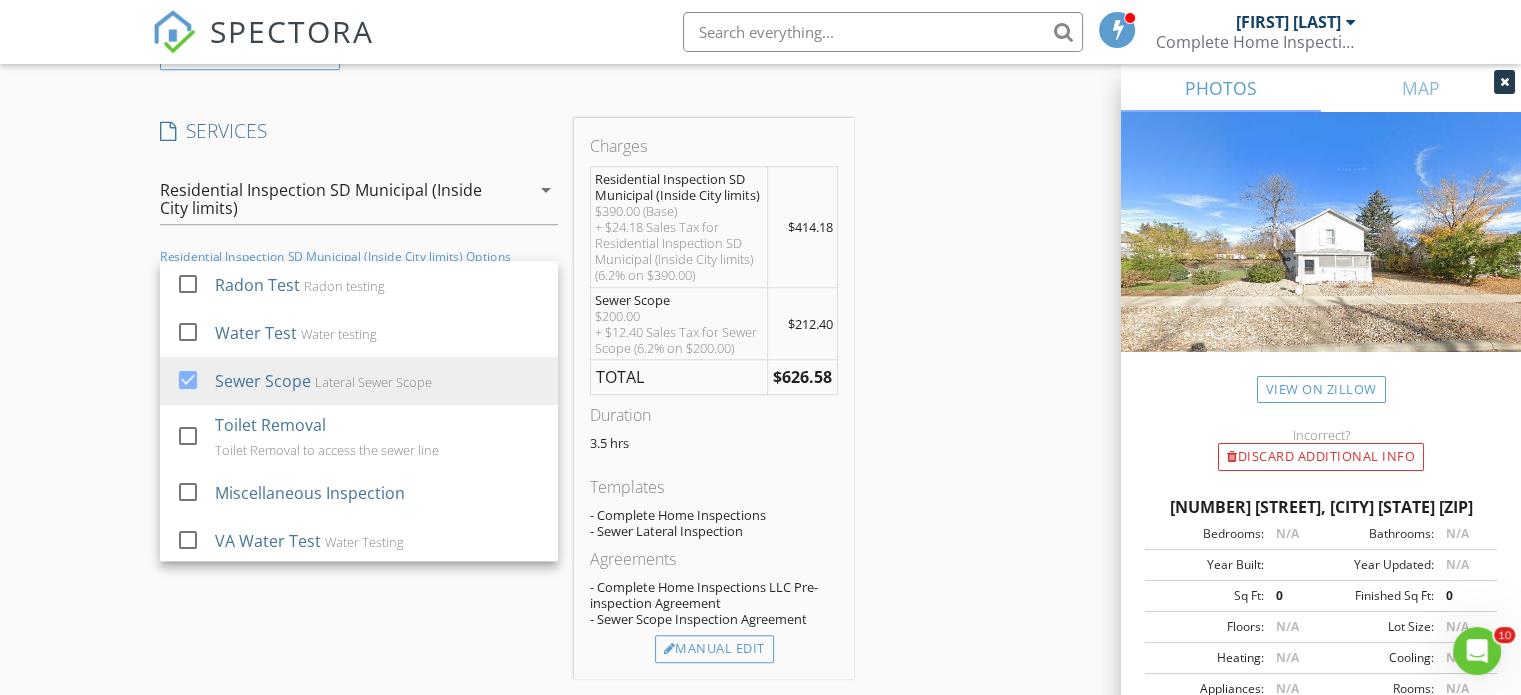 scroll, scrollTop: 1608, scrollLeft: 0, axis: vertical 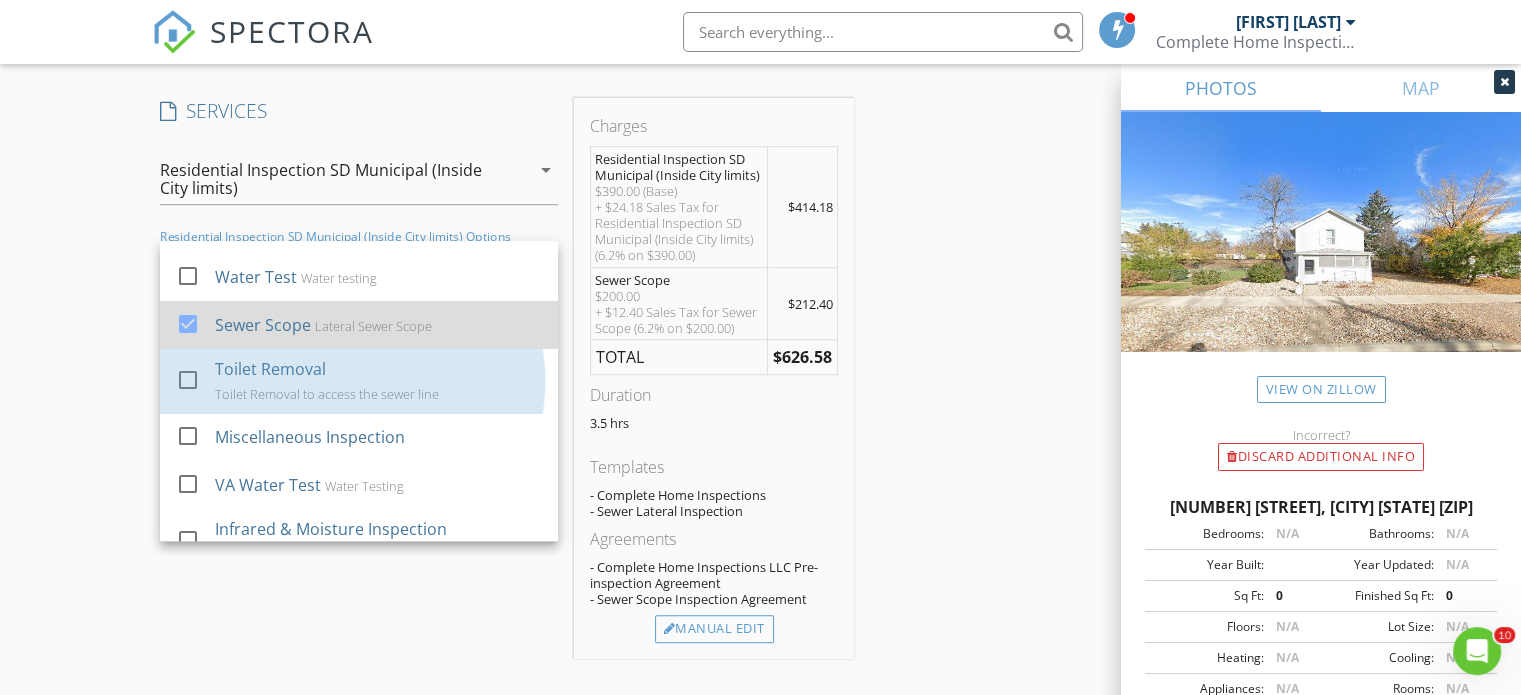 click on "Toilet Removal   Toilet Removal to access the sewer line" at bounding box center [379, 381] 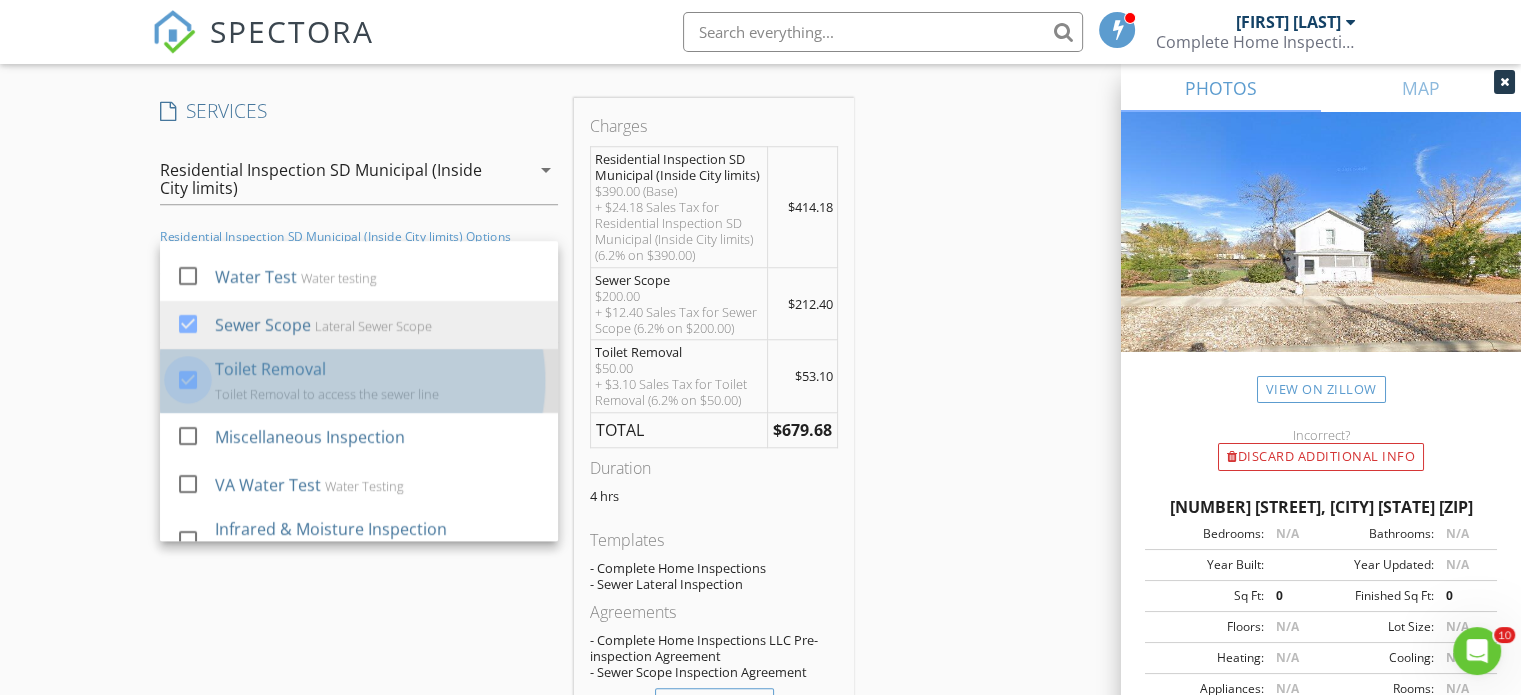 drag, startPoint x: 200, startPoint y: 367, endPoint x: 172, endPoint y: 373, distance: 28.635643 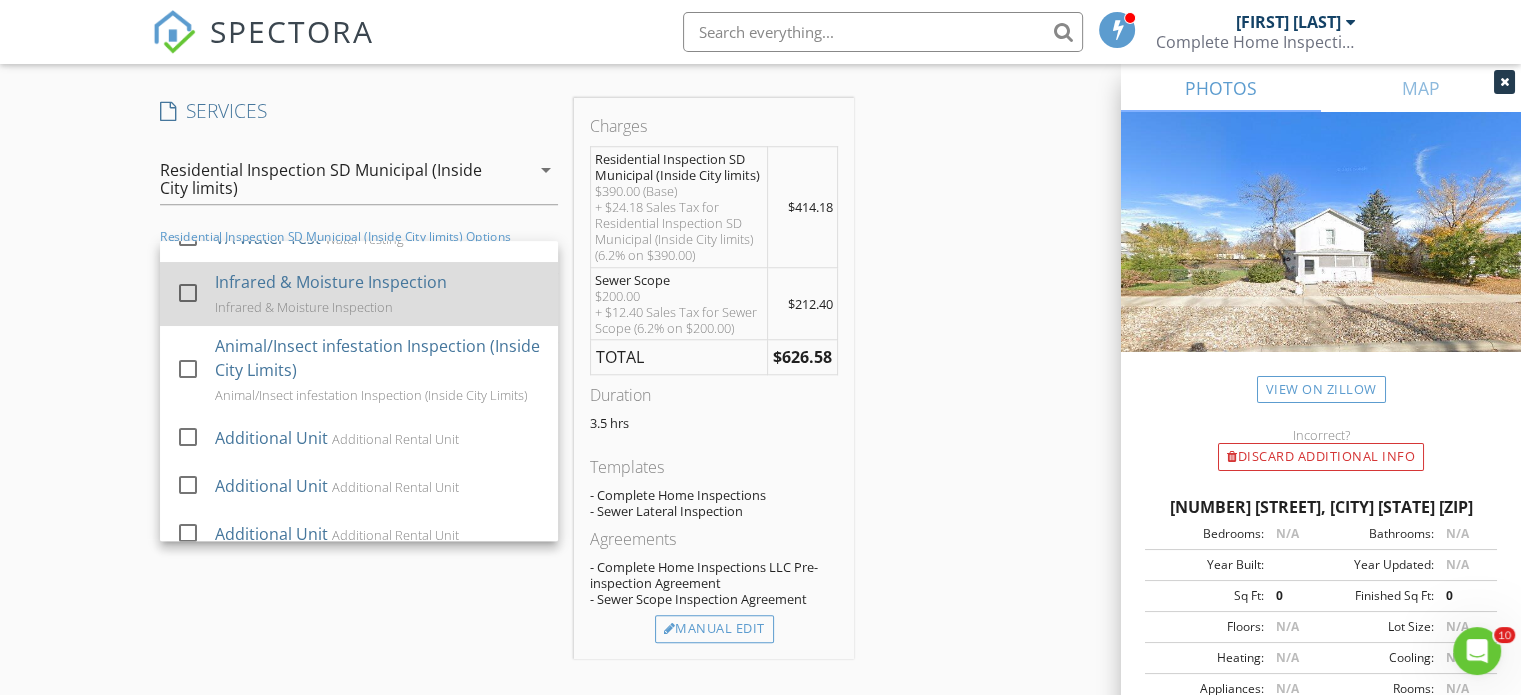scroll, scrollTop: 300, scrollLeft: 0, axis: vertical 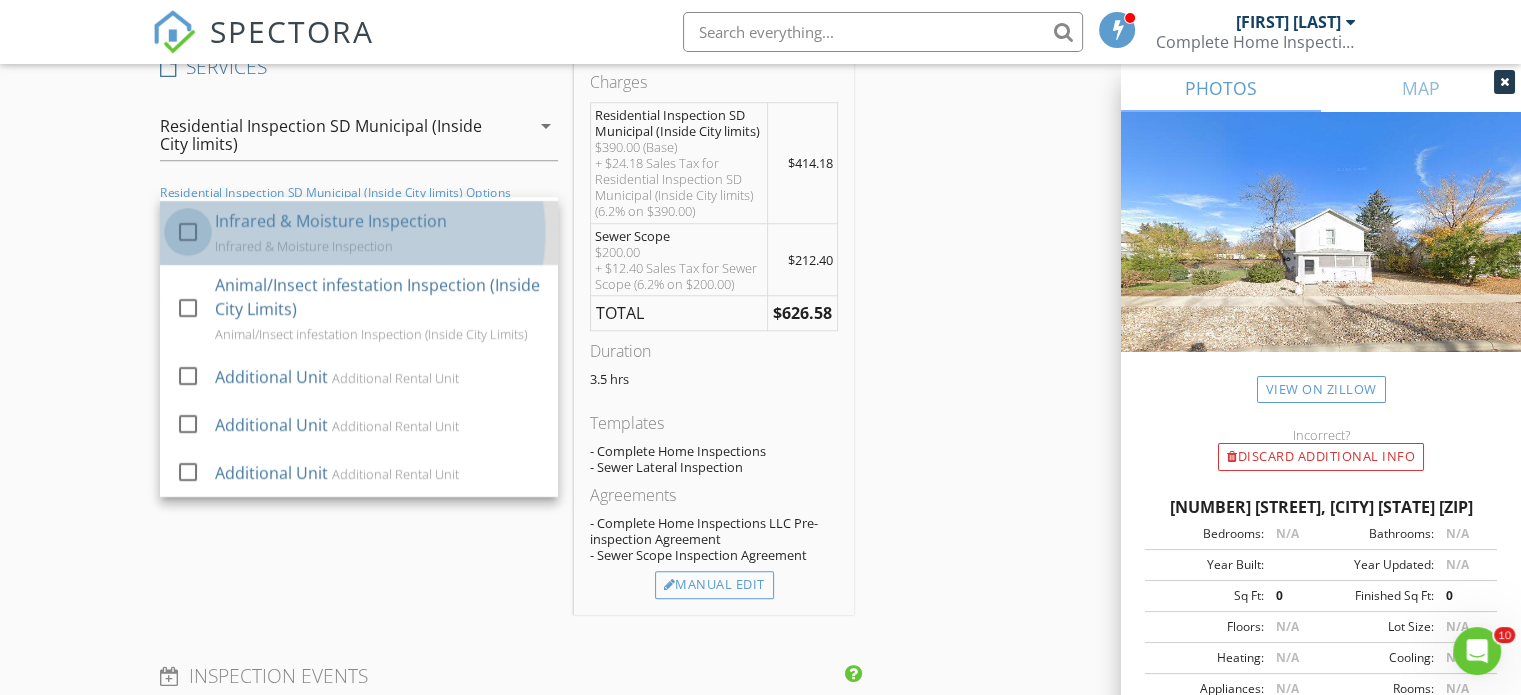 click at bounding box center (188, 232) 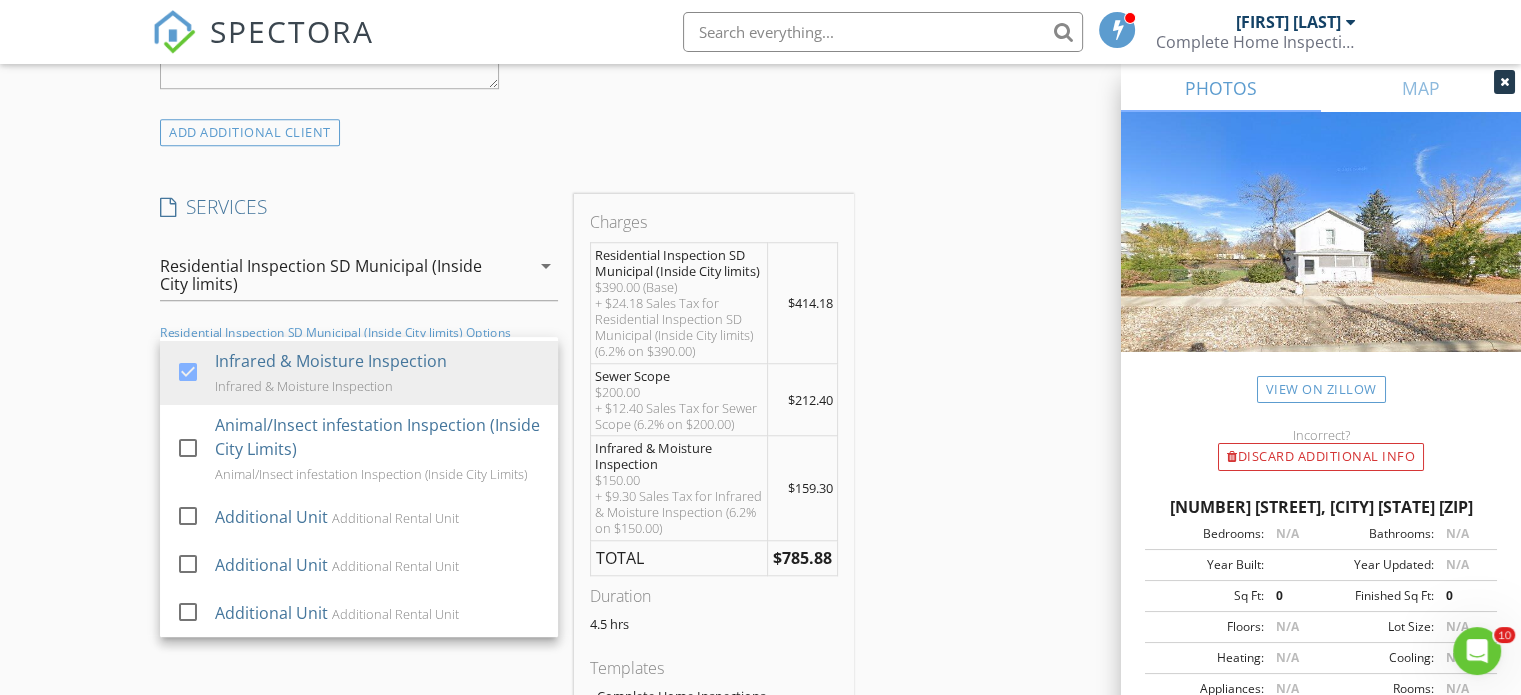 scroll, scrollTop: 1488, scrollLeft: 0, axis: vertical 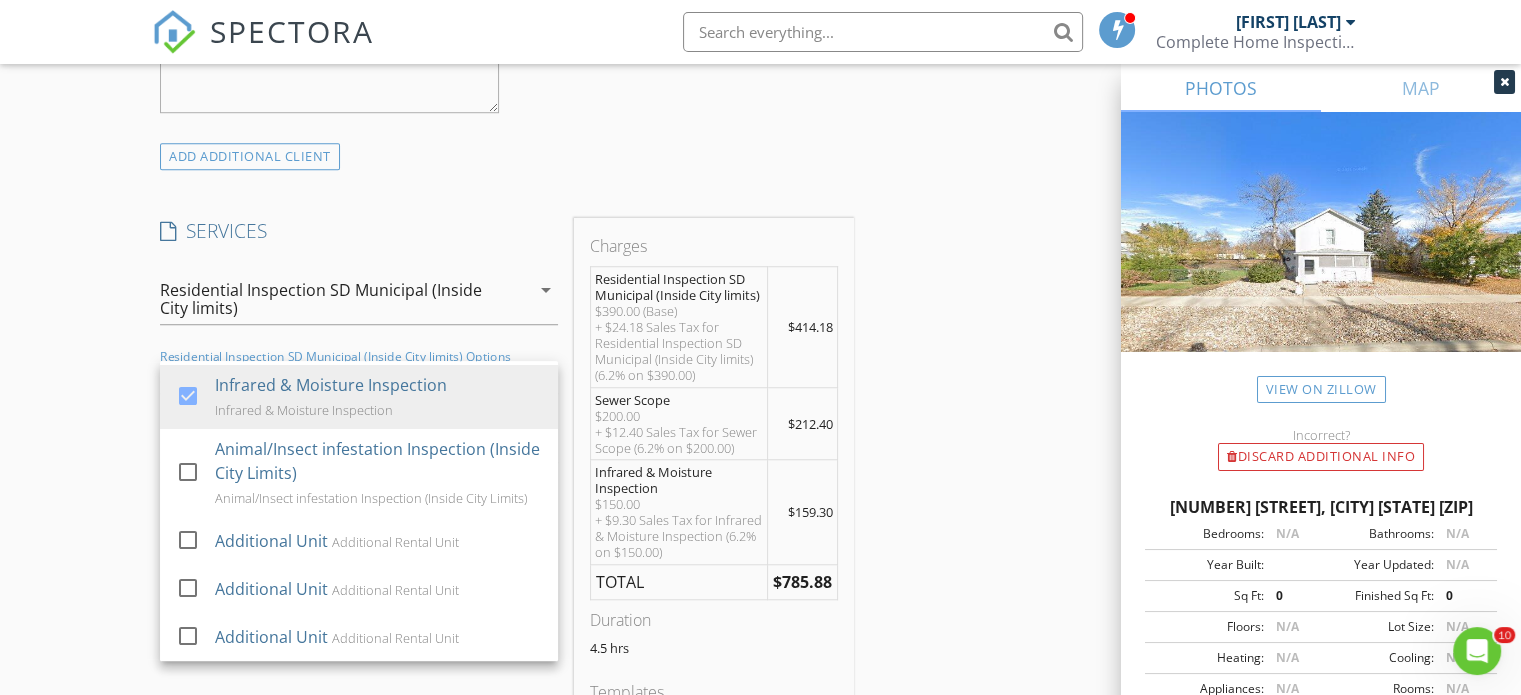 click on "New Inspection
Click here to use the New Order Form
INSPECTOR(S)
check_box   Paul Knottnerus   PRIMARY   Paul Knottnerus arrow_drop_down   check_box_outline_blank Paul Knottnerus specifically requested
Date/Time
08/04/2025 9:00 AM
Location
Address Search       Address 607 Jackson St   Unit   City Belle Fourche   State SD   Zip 57717   County Butte     Square Feet 0   Year Built   Foundation arrow_drop_down     Paul Knottnerus     13.2 miles     (26 minutes)
client
check_box Enable Client CC email for this inspection   Client Search     check_box_outline_blank Client is a Company/Organization     First Name Marlene   Last Name   Email marleneandstan@msn.com   CC Email   Phone 240-298-8272           Notes   Private Notes
ADD ADDITIONAL client
SERVICES
check_box" at bounding box center [760, 518] 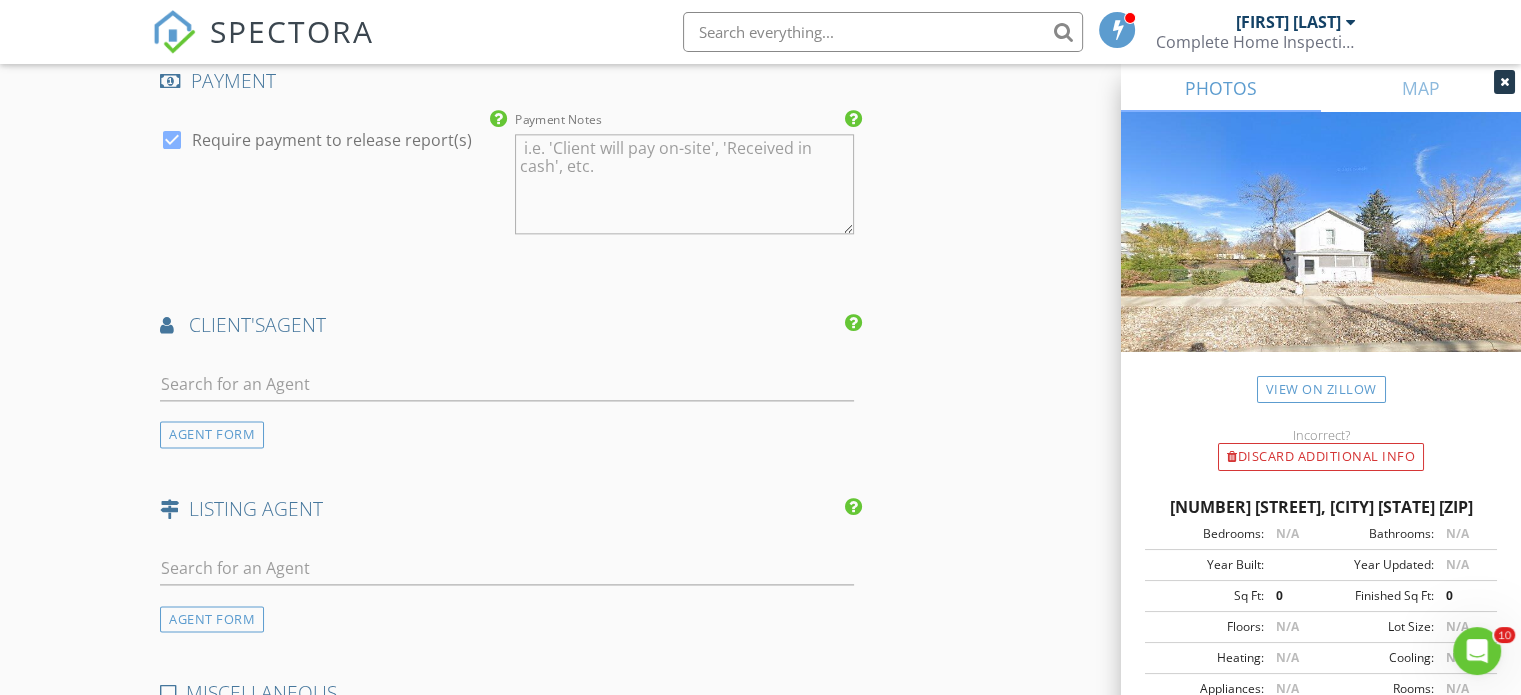 scroll, scrollTop: 2543, scrollLeft: 0, axis: vertical 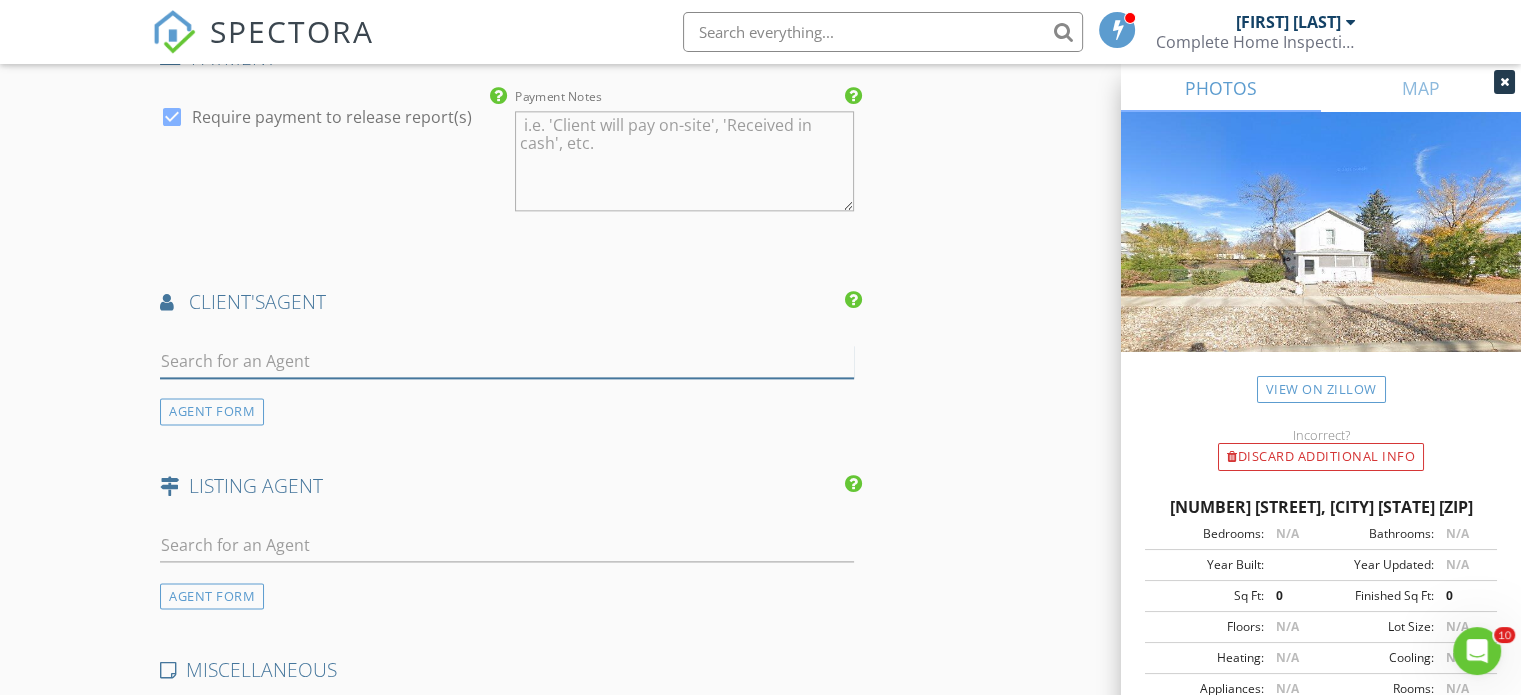 click at bounding box center (507, 361) 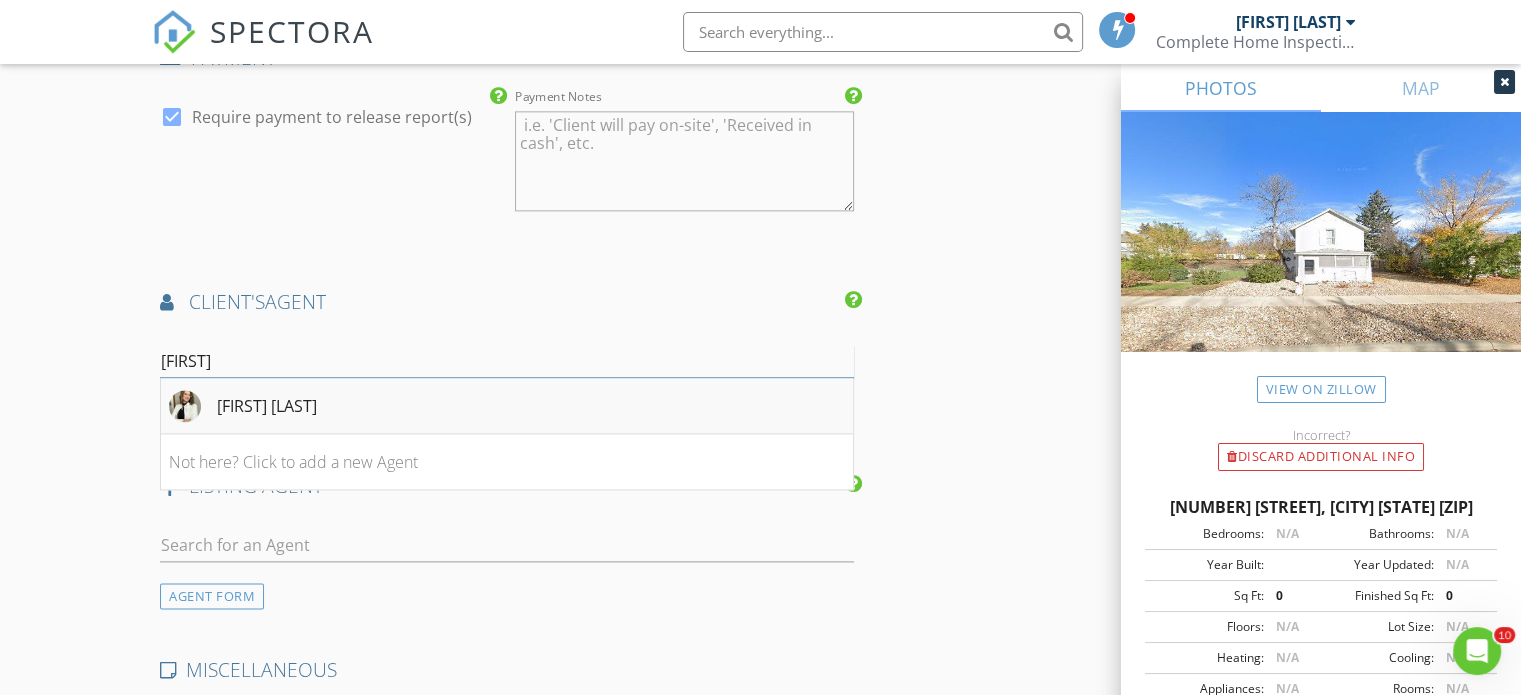 type on "Falin" 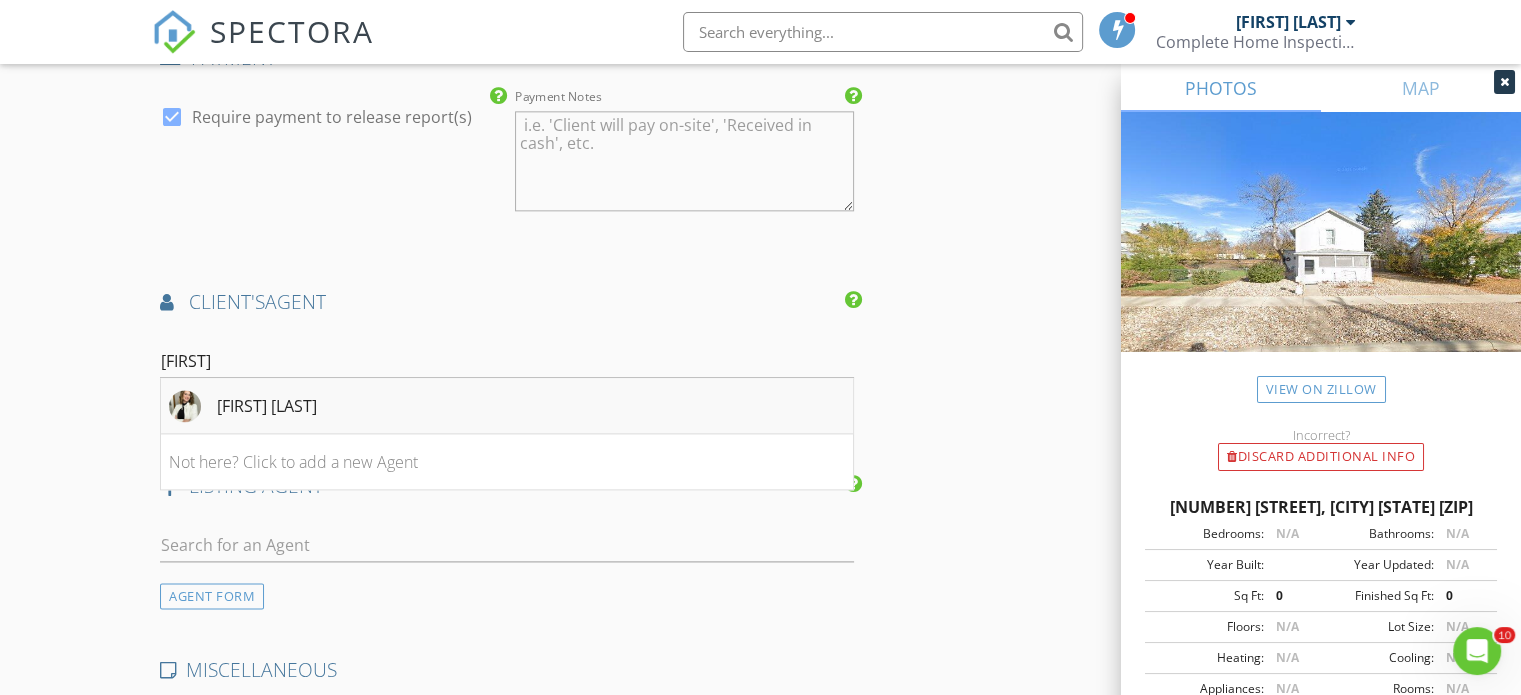 click on "Falina Selchert" at bounding box center [267, 406] 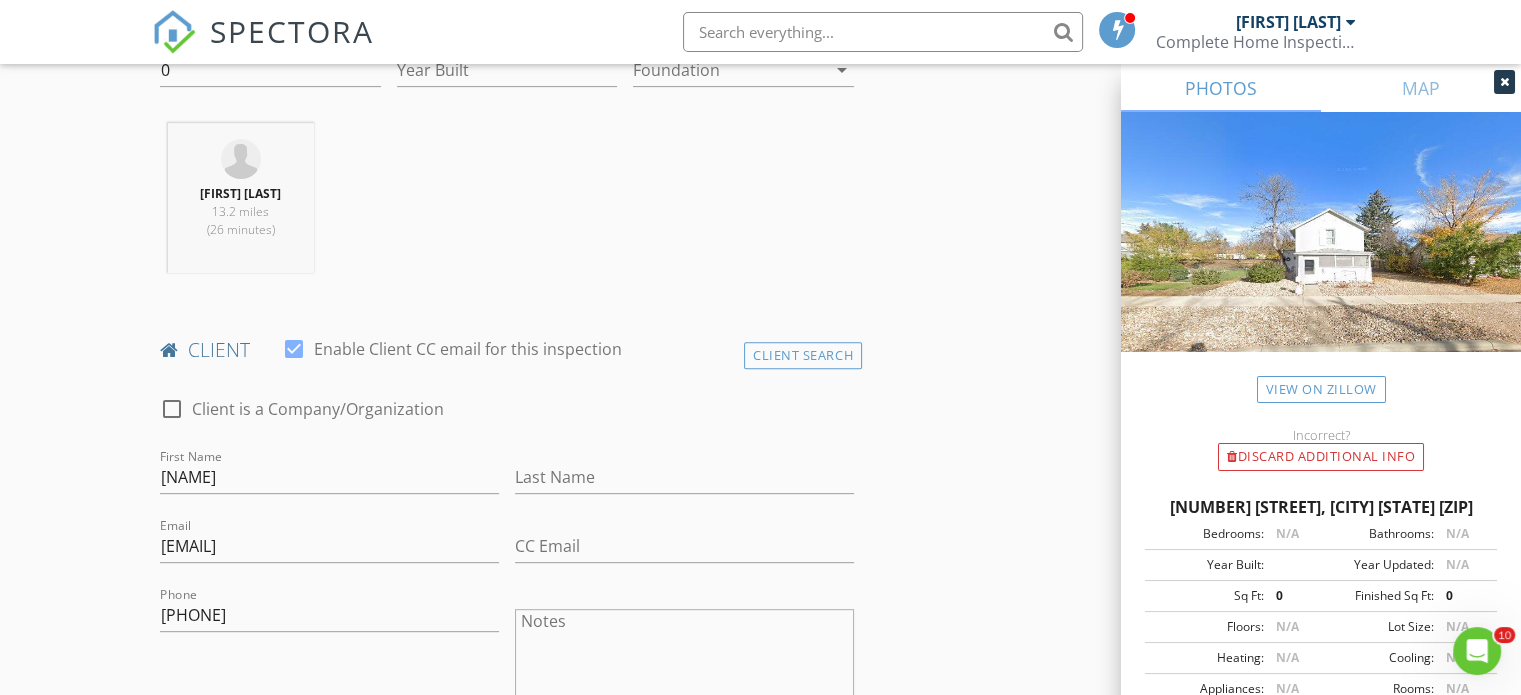 scroll, scrollTop: 736, scrollLeft: 0, axis: vertical 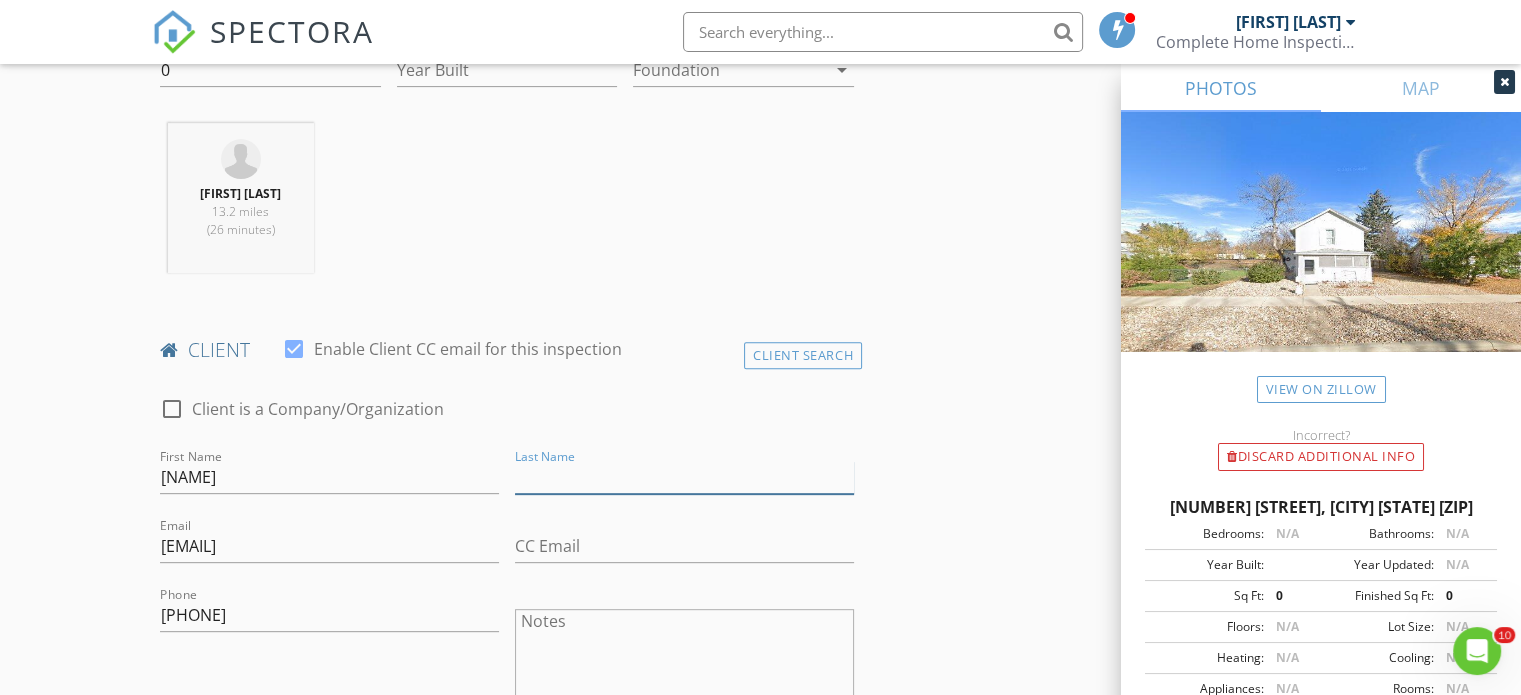 click on "Last Name" at bounding box center (684, 477) 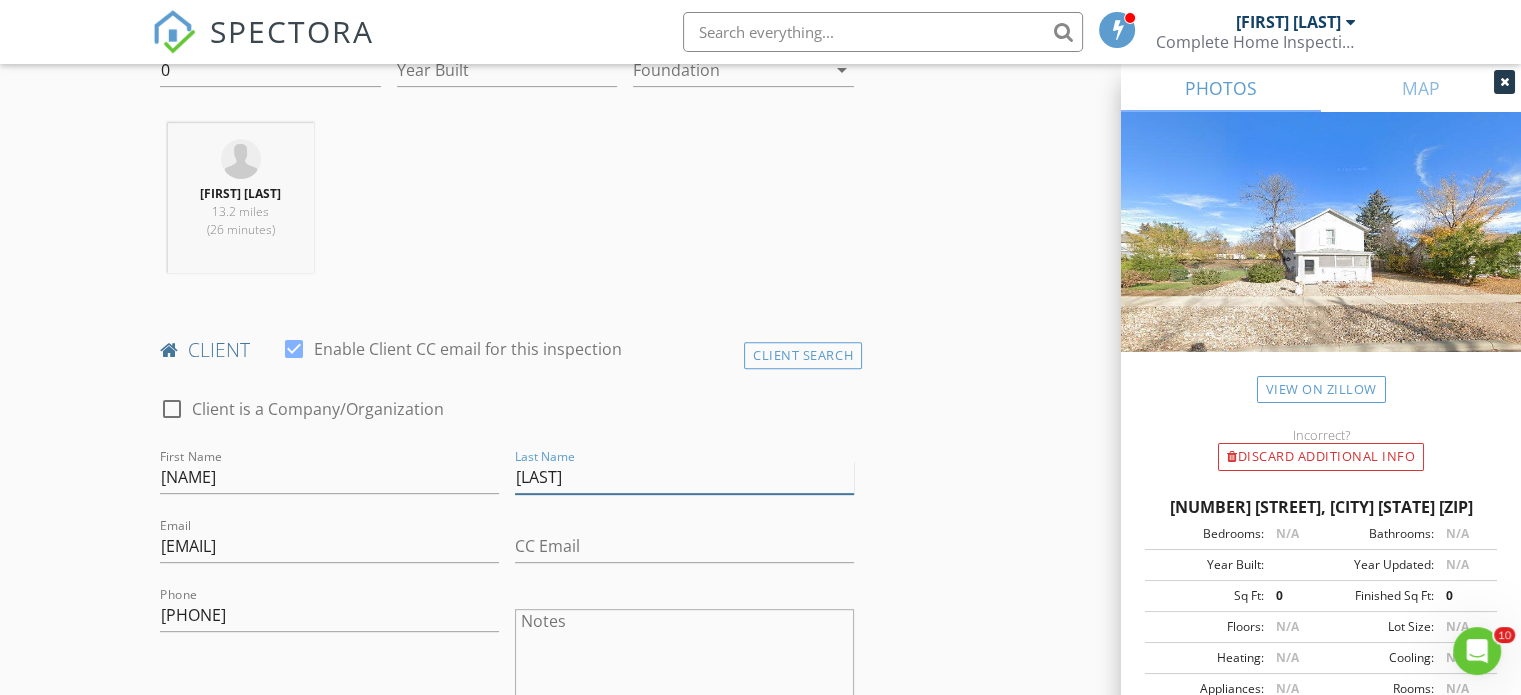 type on "Boran" 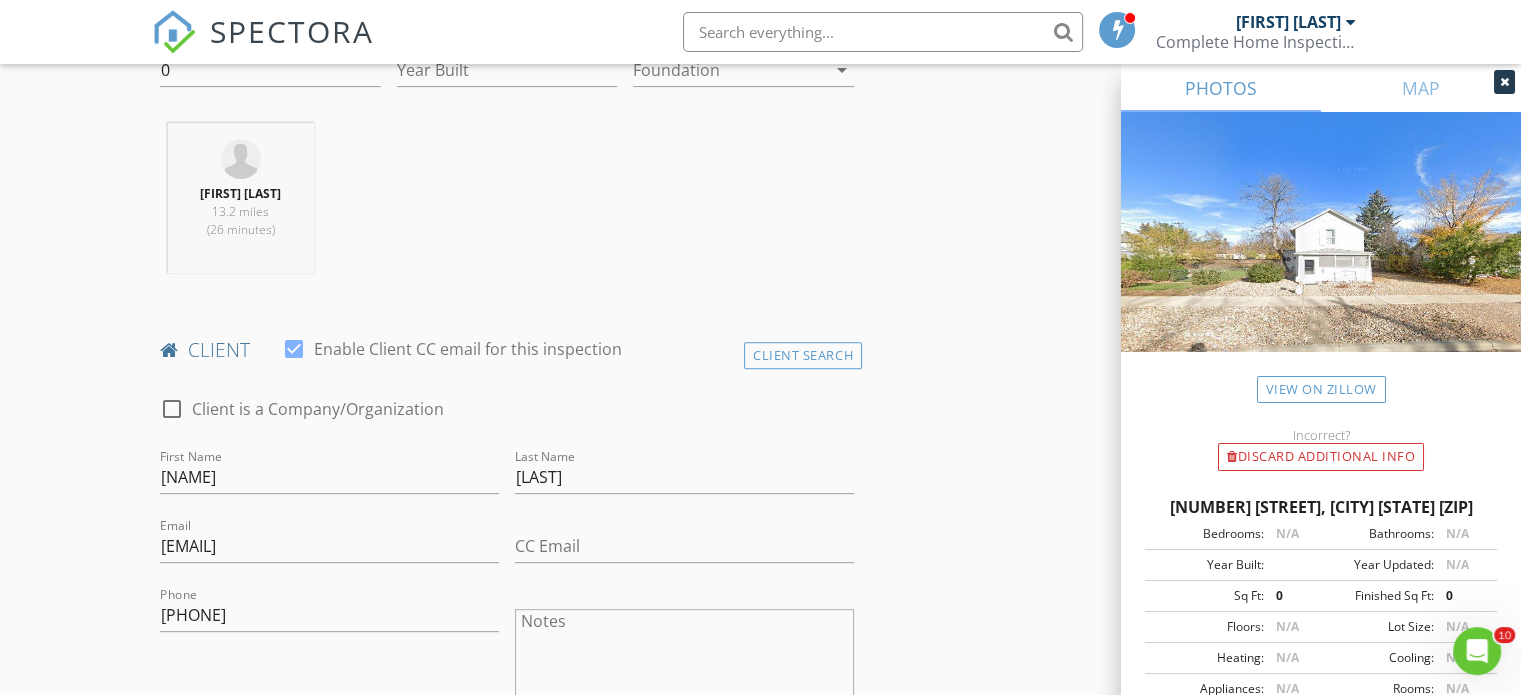 click on "INSPECTOR(S)
check_box   Paul Knottnerus   PRIMARY   Paul Knottnerus arrow_drop_down   check_box_outline_blank Paul Knottnerus specifically requested
Date/Time
08/04/2025 9:00 AM
Location
Address Search       Address 607 Jackson St   Unit   City Belle Fourche   State SD   Zip 57717   County Butte     Square Feet 0   Year Built   Foundation arrow_drop_down     Paul Knottnerus     13.2 miles     (26 minutes)
client
check_box Enable Client CC email for this inspection   Client Search     check_box_outline_blank Client is a Company/Organization     First Name Marlene   Last Name Boran   Email marleneandstan@msn.com   CC Email   Phone 240-298-8272           Notes   Private Notes
ADD ADDITIONAL client
SERVICES
check_box   Residential Inspection SD Municipal (Inside City limits)" at bounding box center [760, 1531] 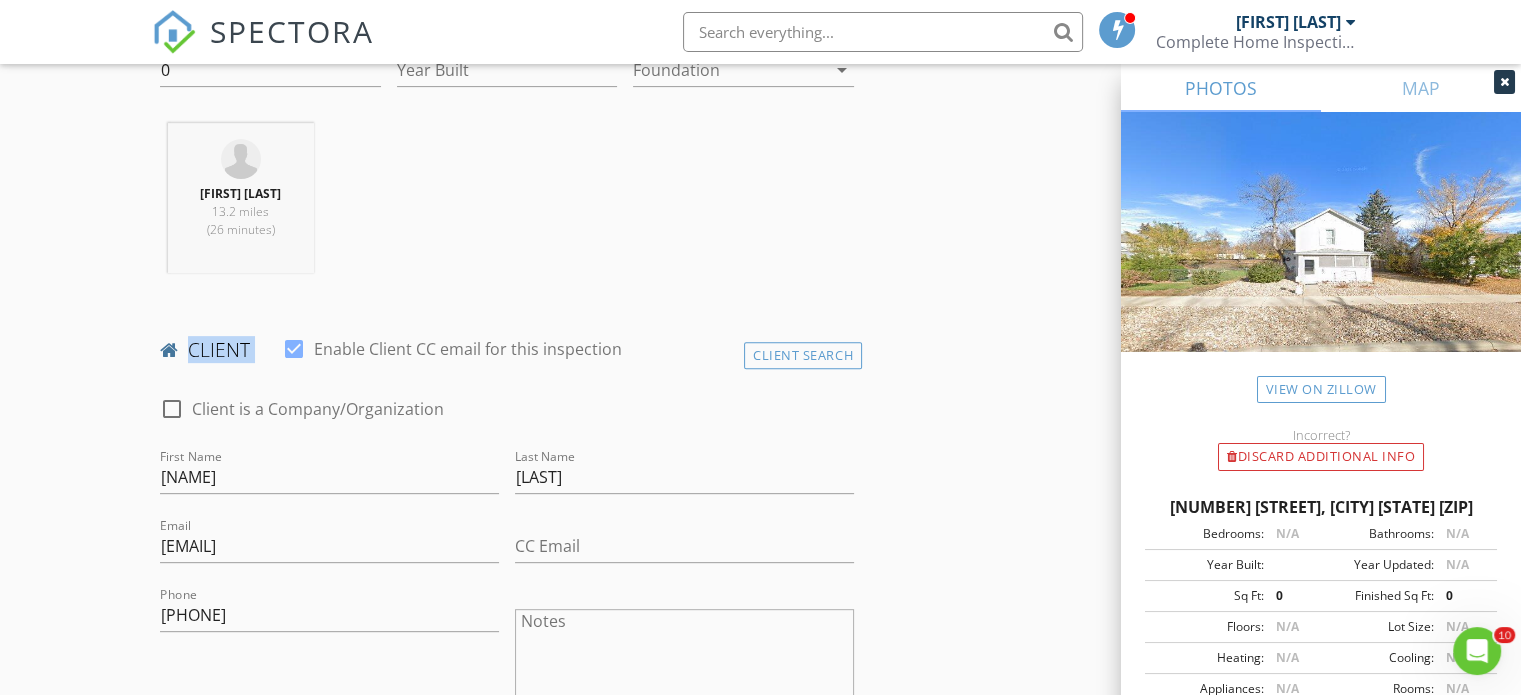 drag, startPoint x: 882, startPoint y: 431, endPoint x: 934, endPoint y: 246, distance: 192.16919 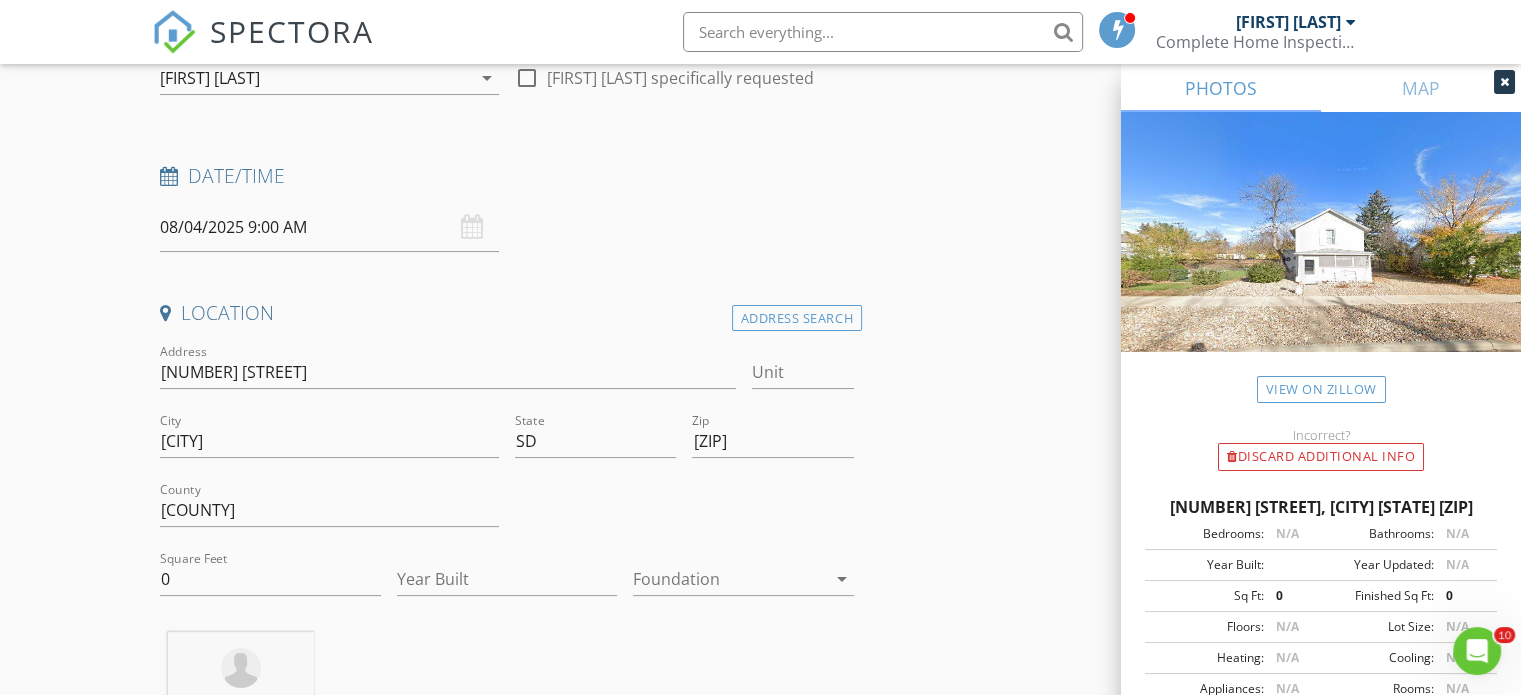 scroll, scrollTop: 222, scrollLeft: 0, axis: vertical 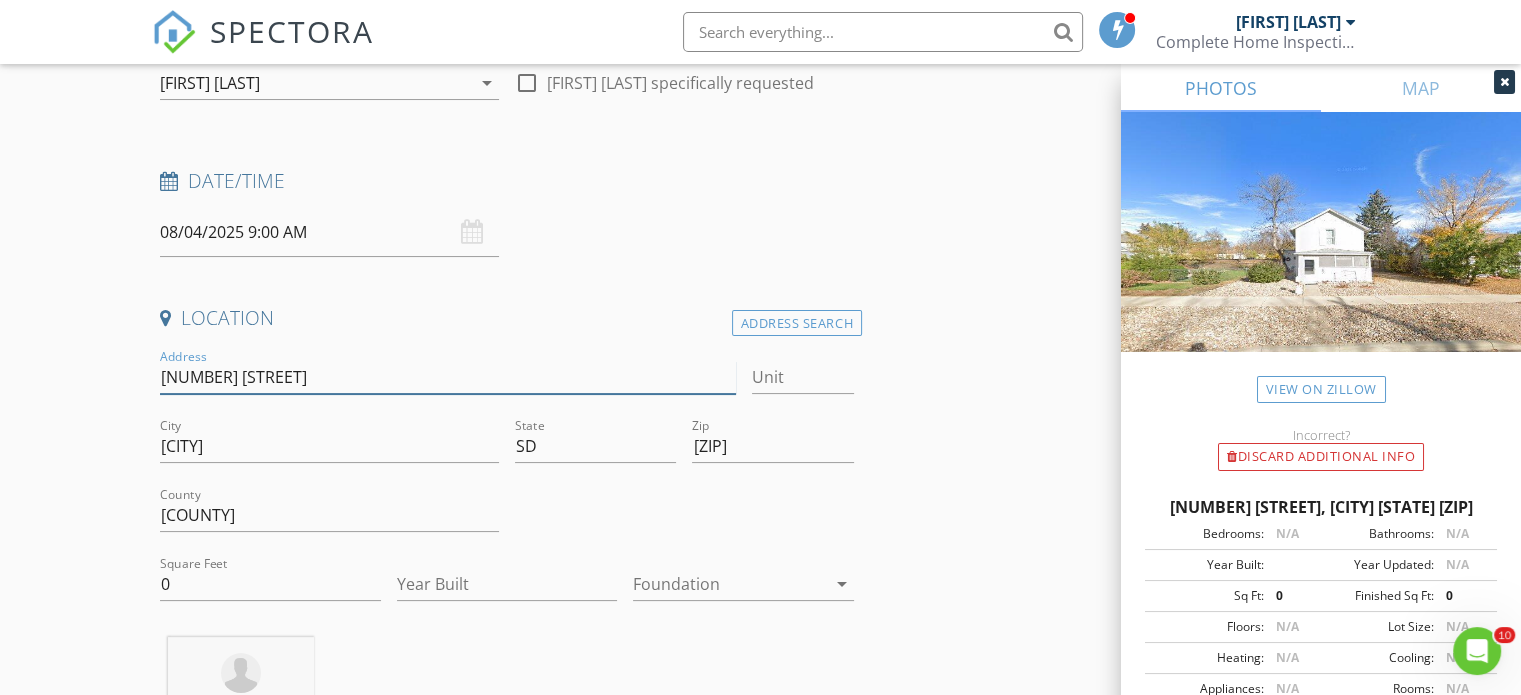 click on "607 Jackson St" at bounding box center (447, 377) 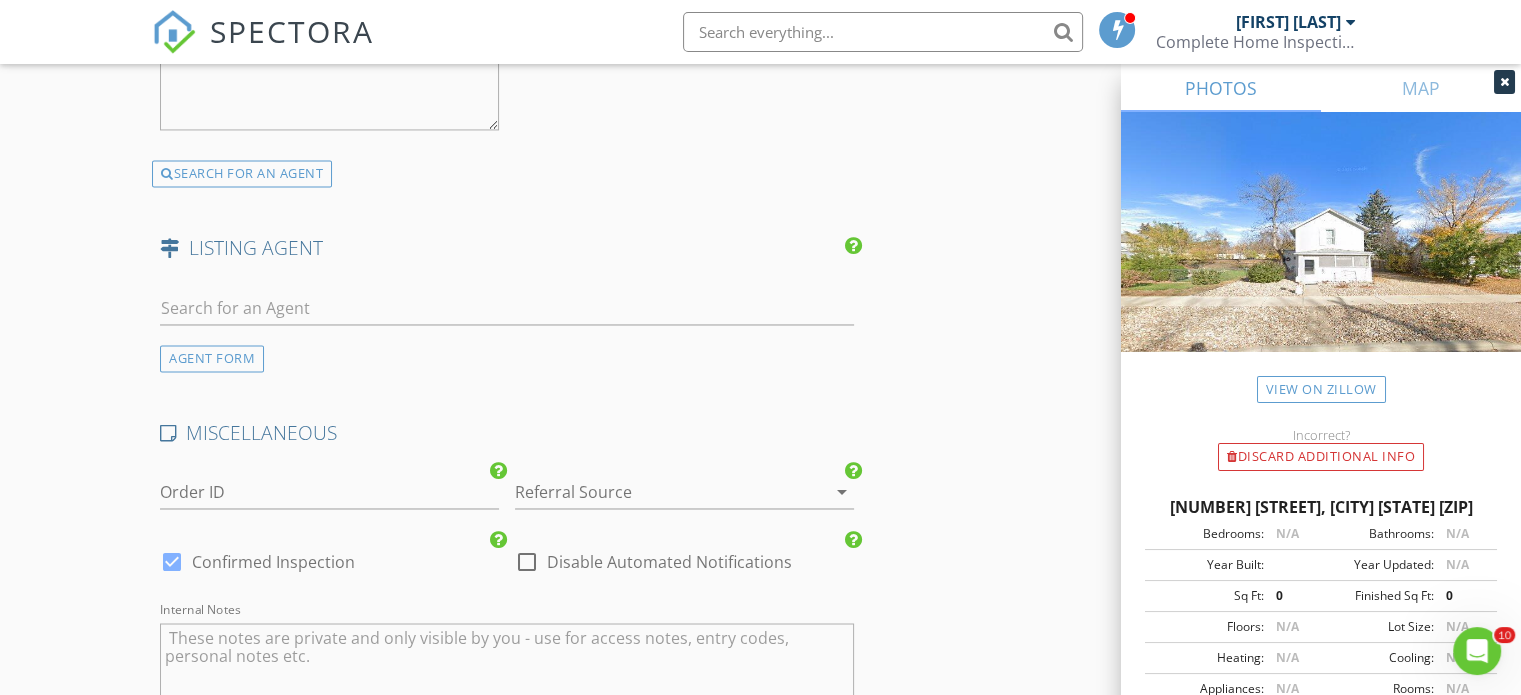 scroll, scrollTop: 3647, scrollLeft: 0, axis: vertical 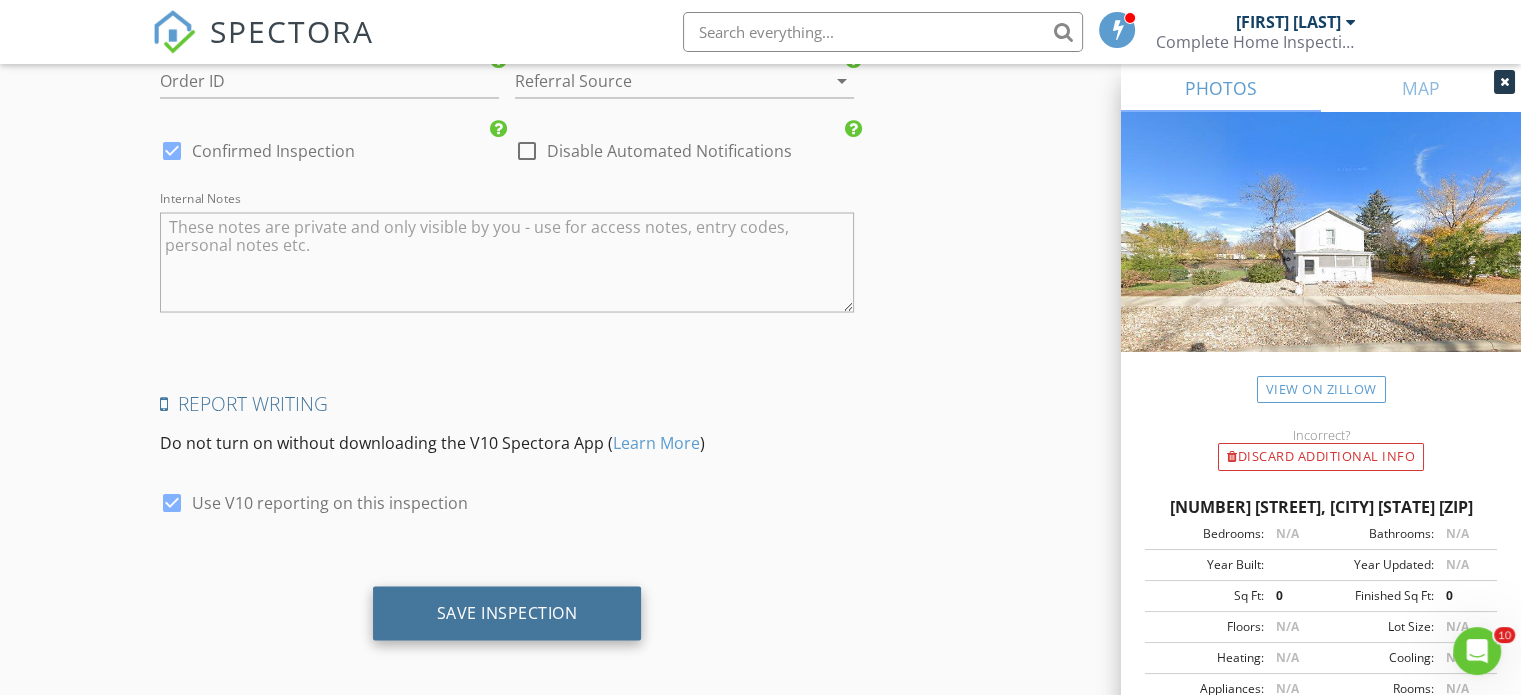 click on "Save Inspection" at bounding box center (507, 612) 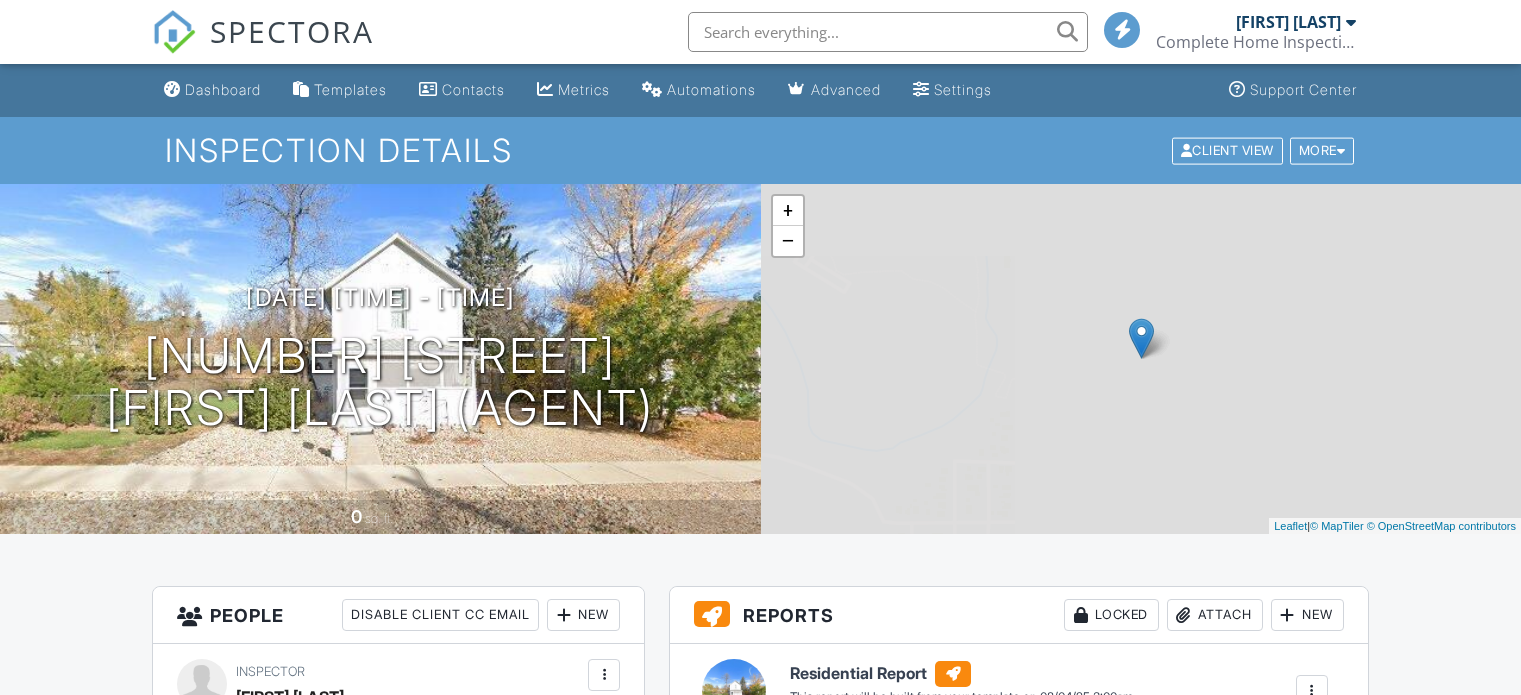 scroll, scrollTop: 0, scrollLeft: 0, axis: both 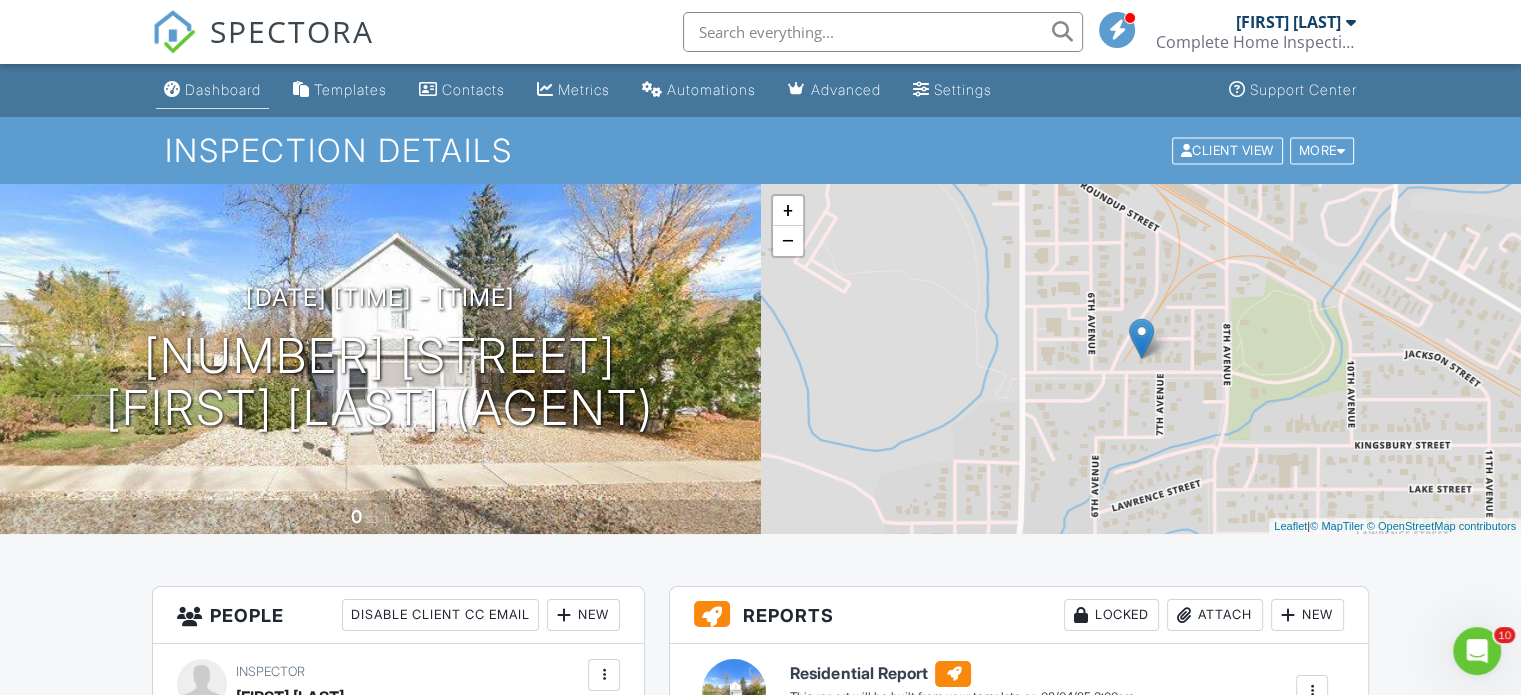 click on "Dashboard" at bounding box center (223, 89) 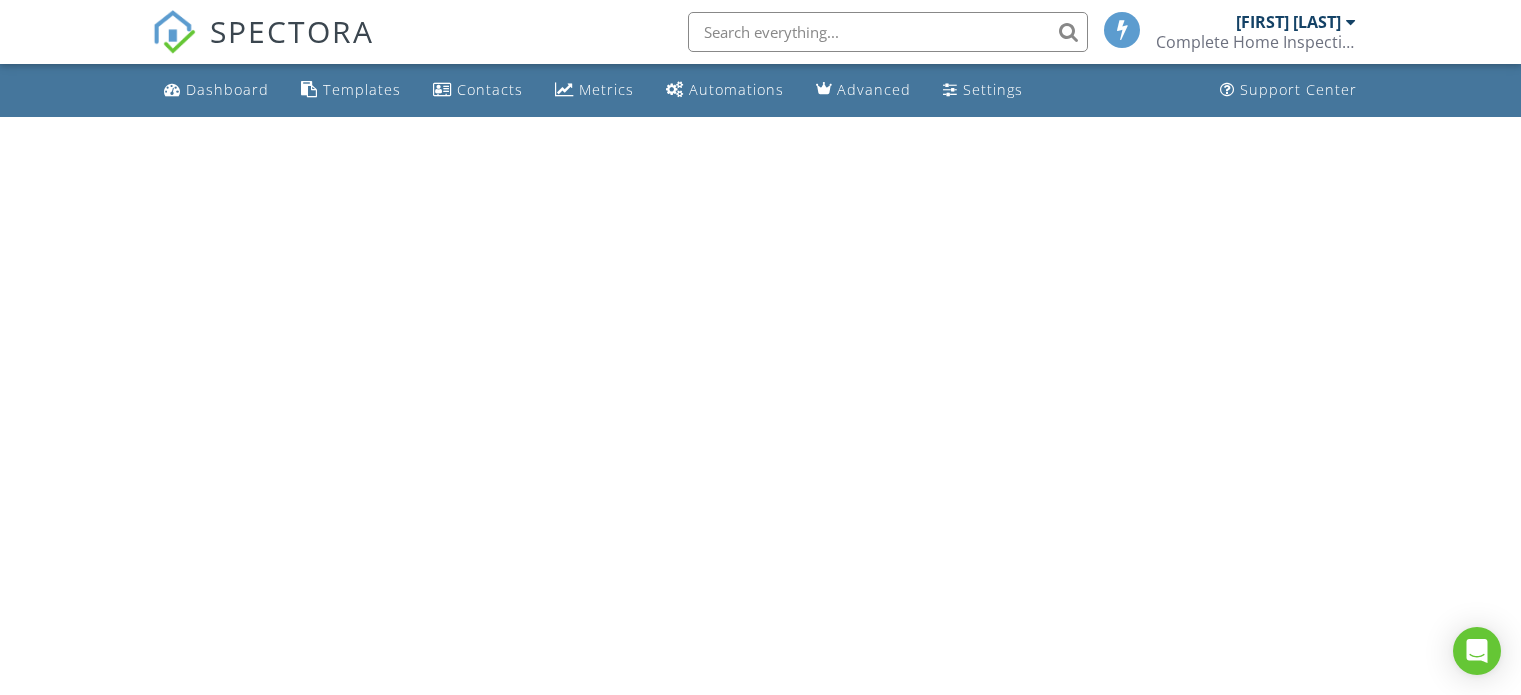 scroll, scrollTop: 0, scrollLeft: 0, axis: both 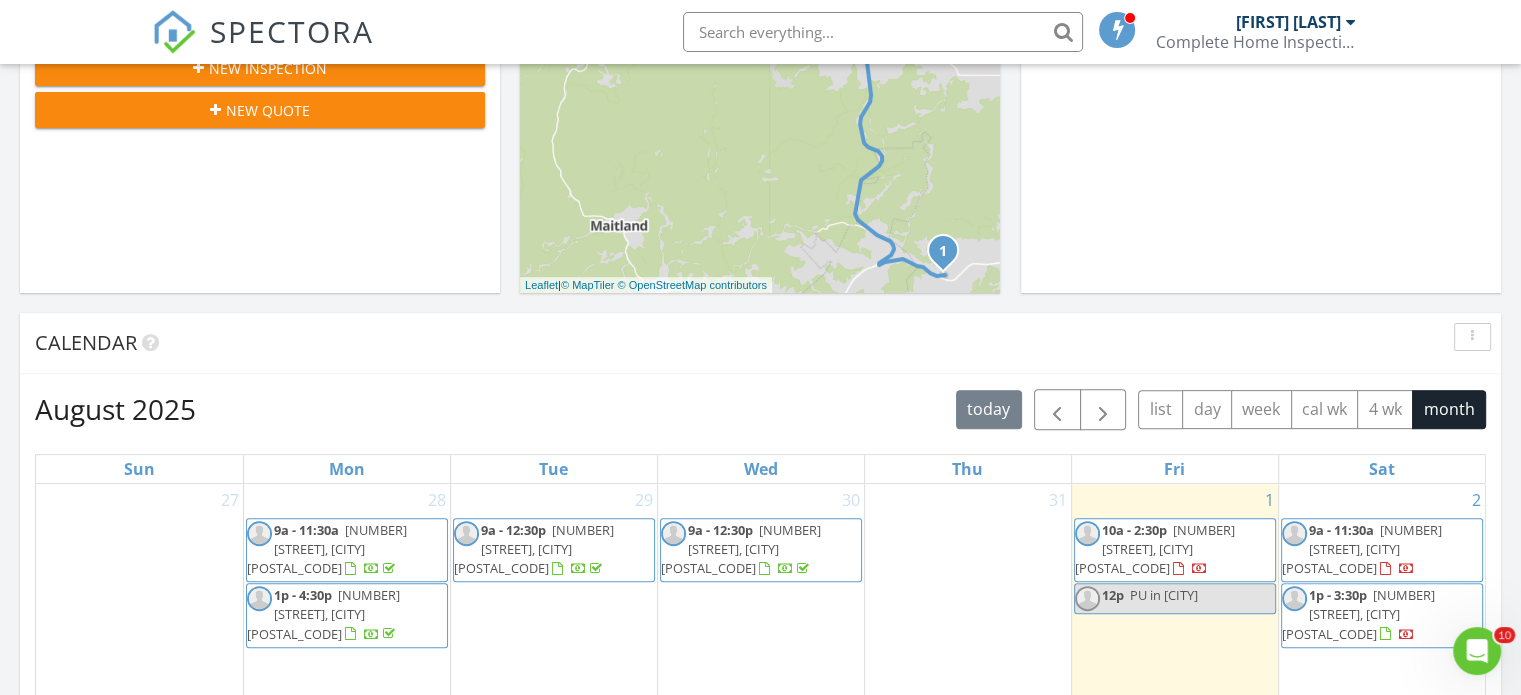 click on "1767 Green Meadows Dr, Piedmont 57769" at bounding box center [1362, 549] 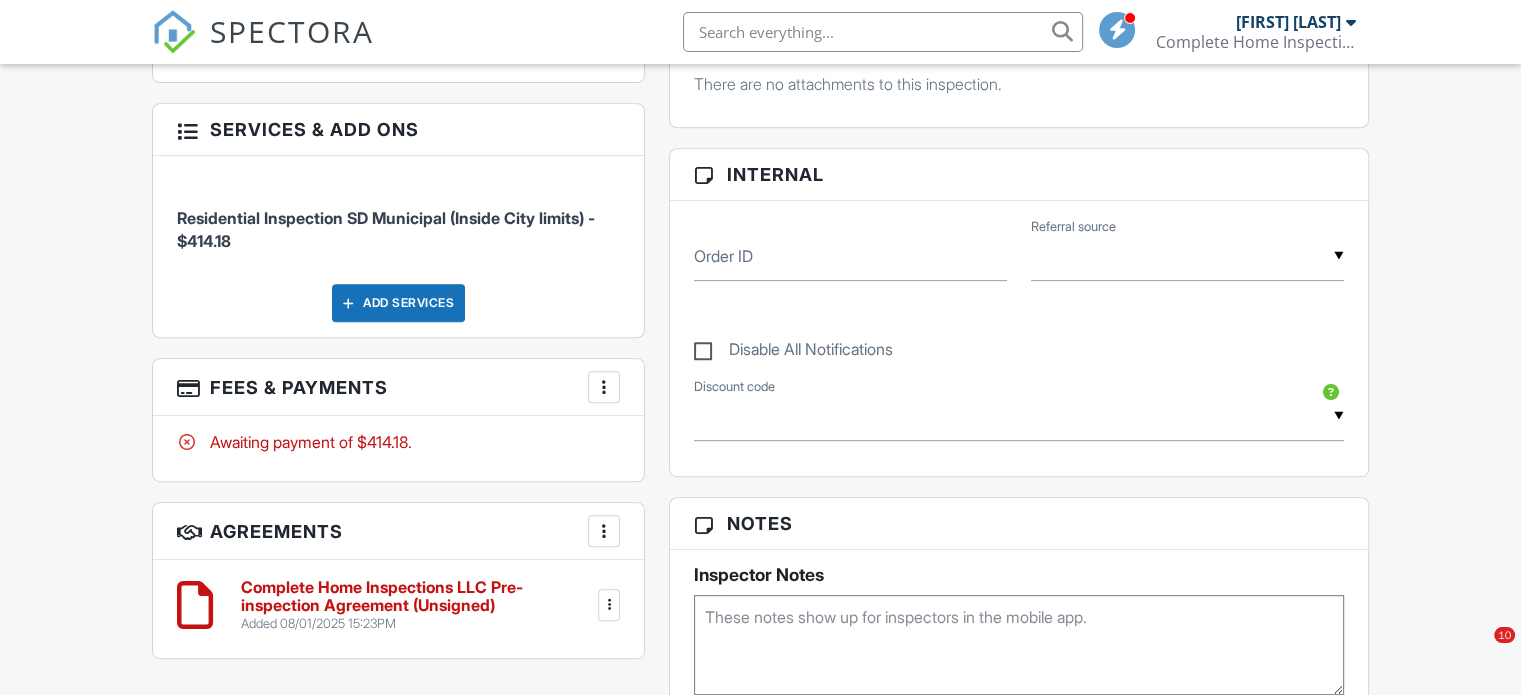 scroll, scrollTop: 884, scrollLeft: 0, axis: vertical 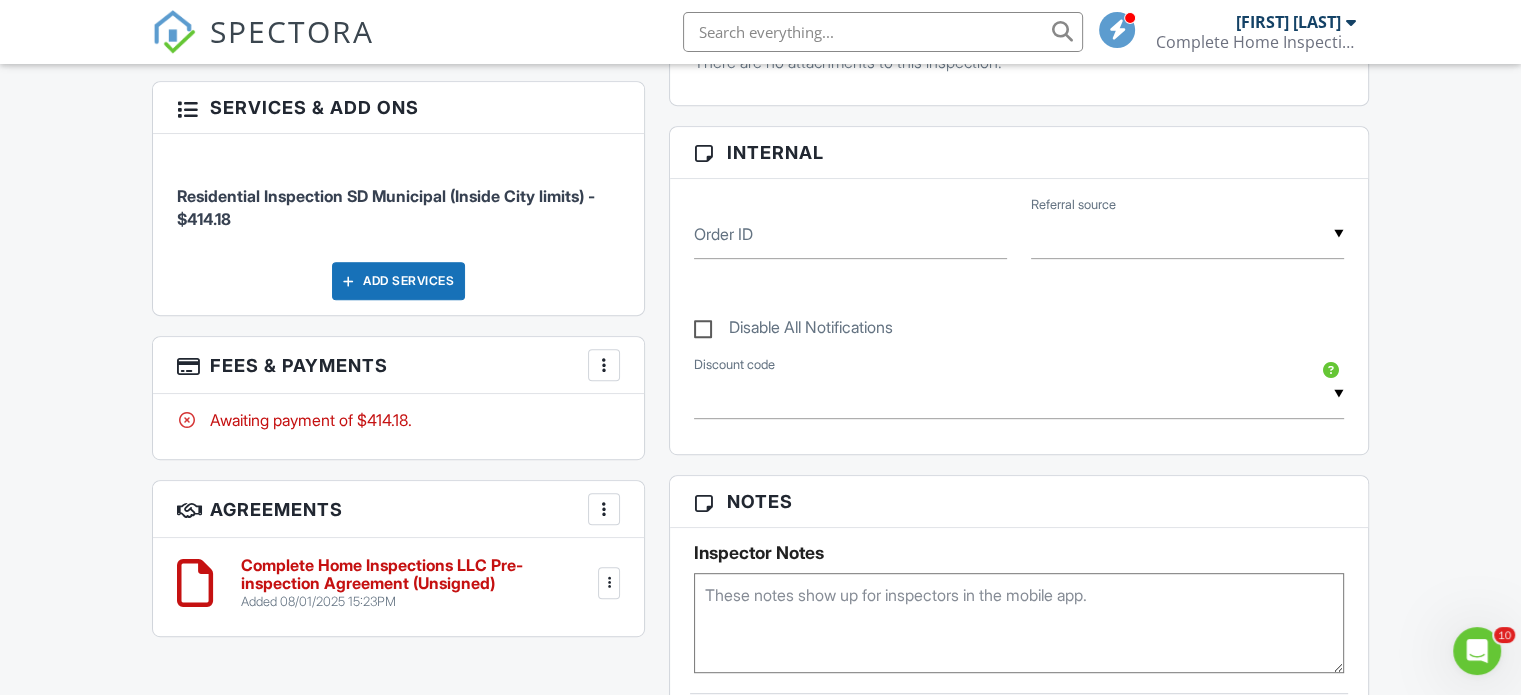click on "Add Services" at bounding box center (398, 281) 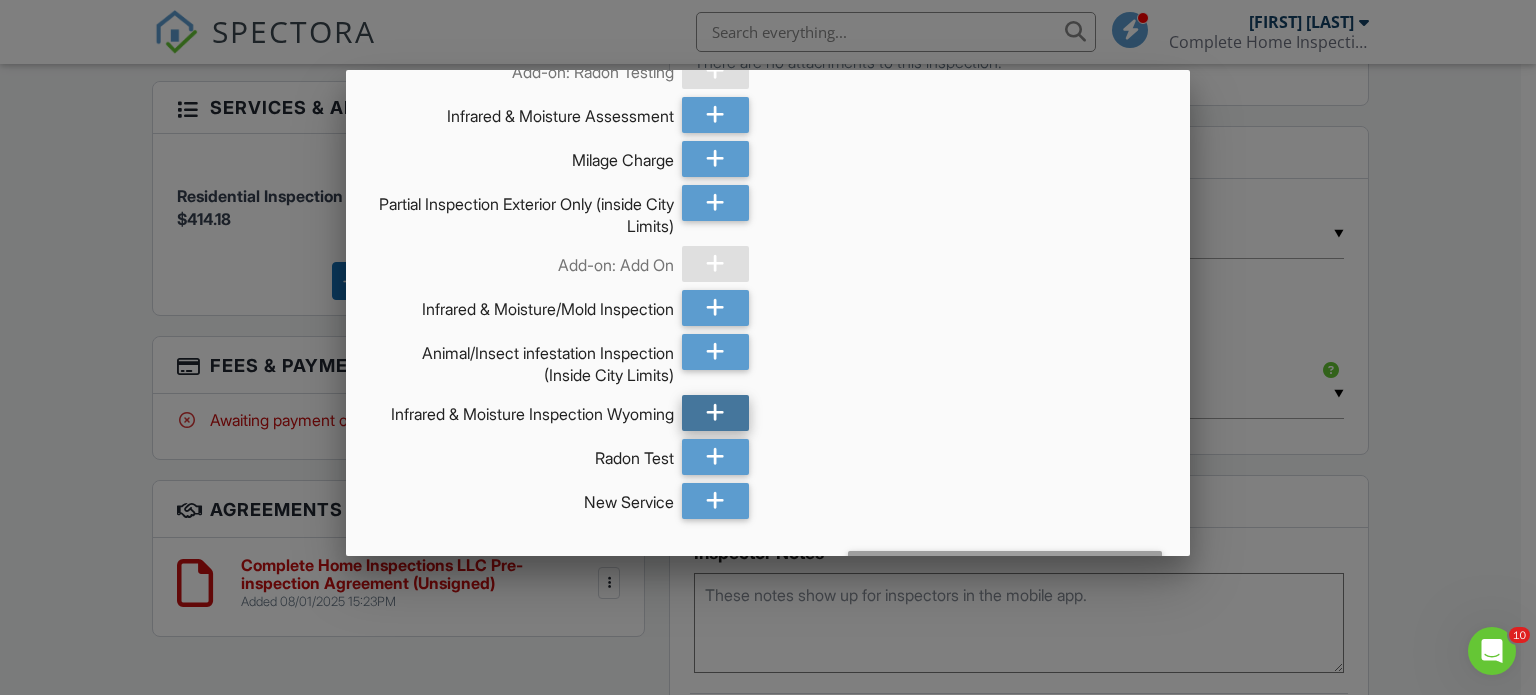 scroll, scrollTop: 2413, scrollLeft: 0, axis: vertical 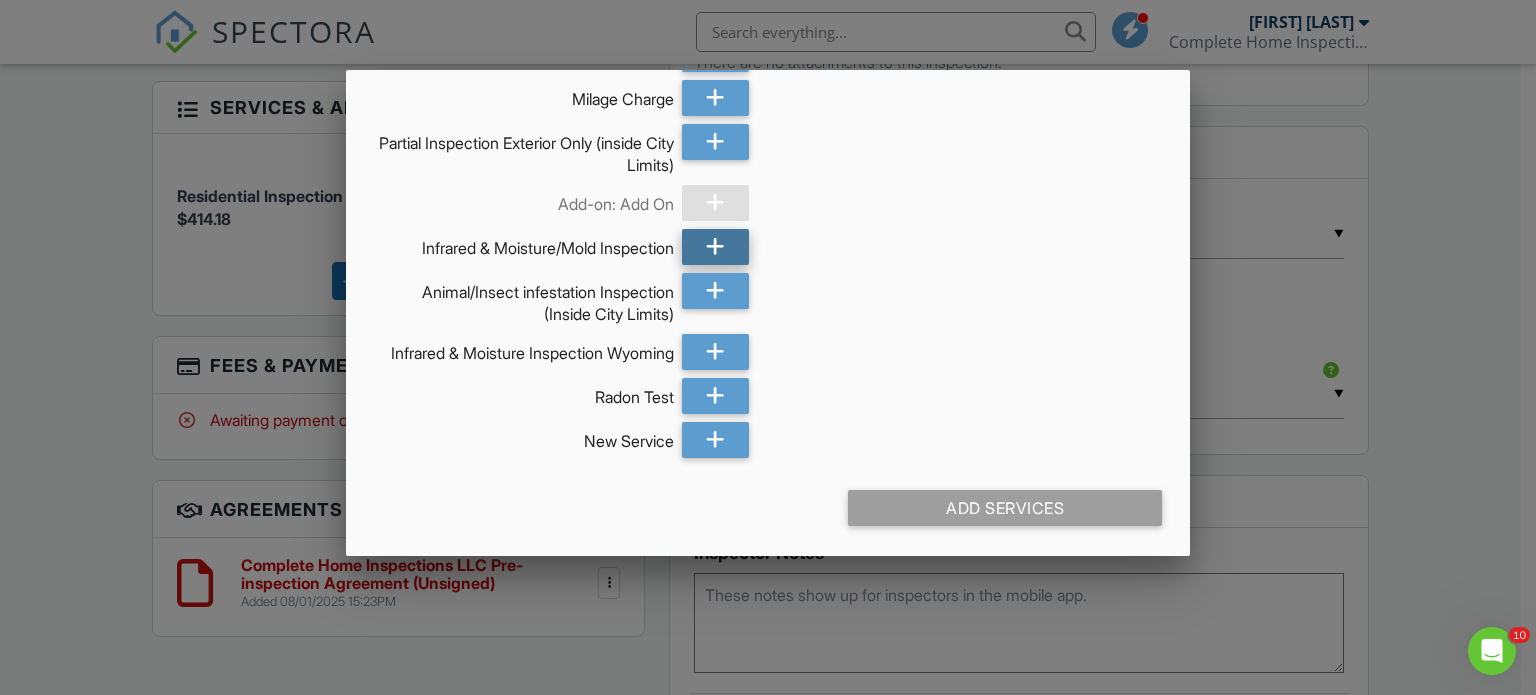 click at bounding box center [715, 247] 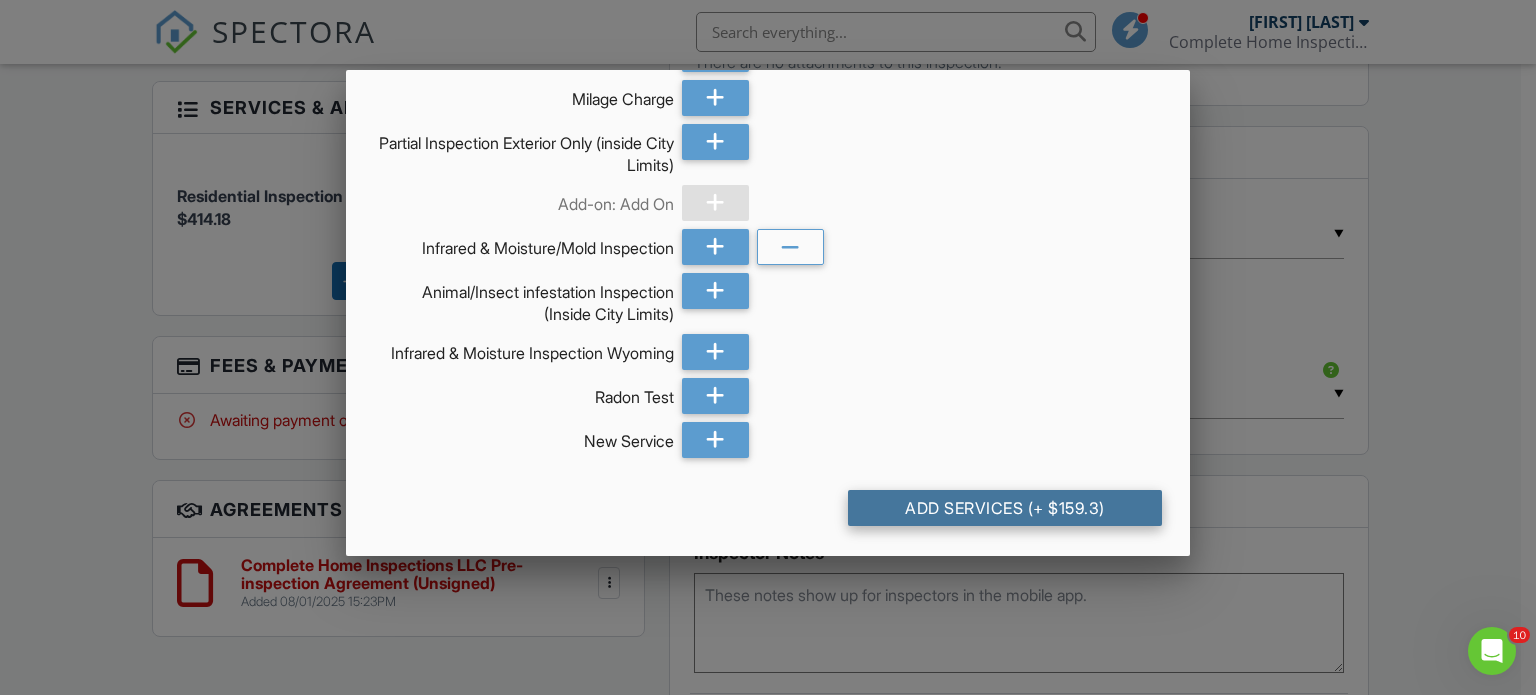 click on "Add Services
(+ $159.3)" at bounding box center [1005, 508] 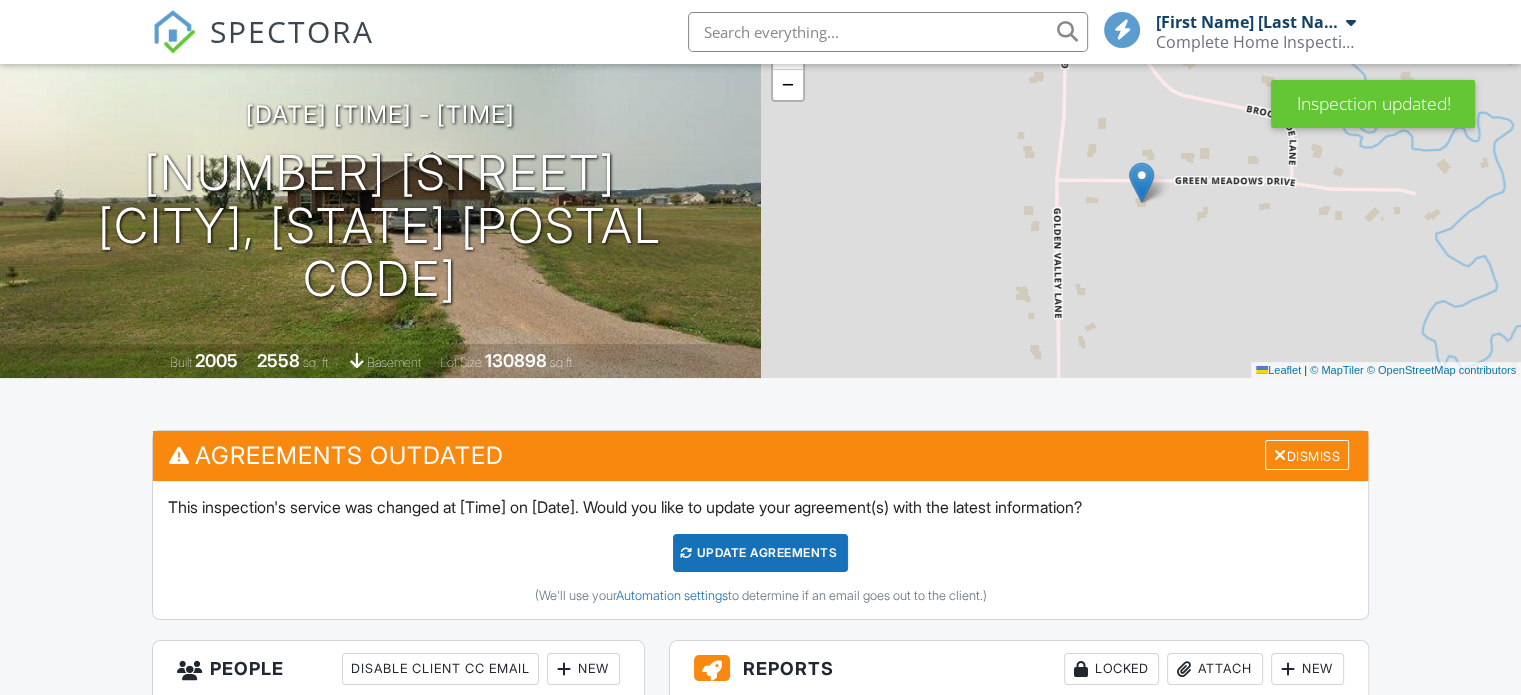 scroll, scrollTop: 236, scrollLeft: 0, axis: vertical 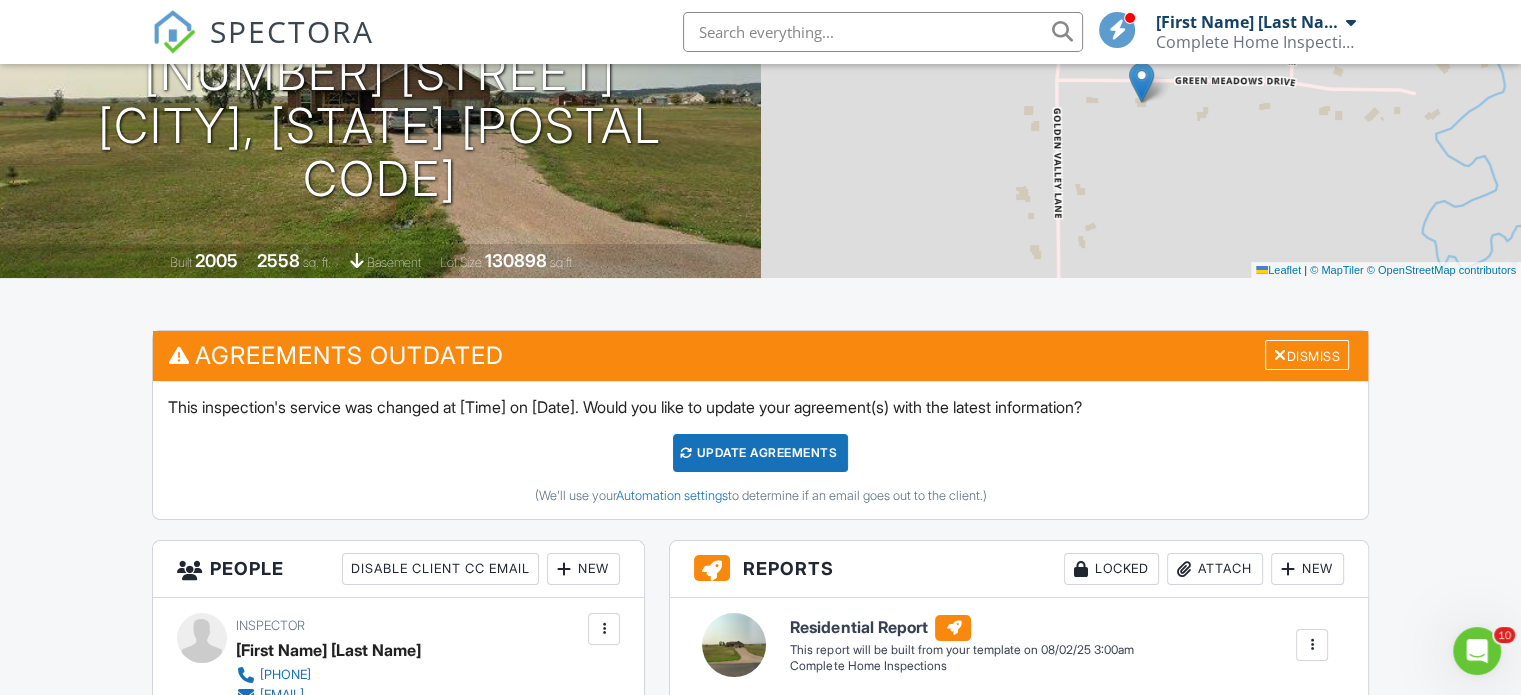 click on "Update Agreements" at bounding box center (760, 453) 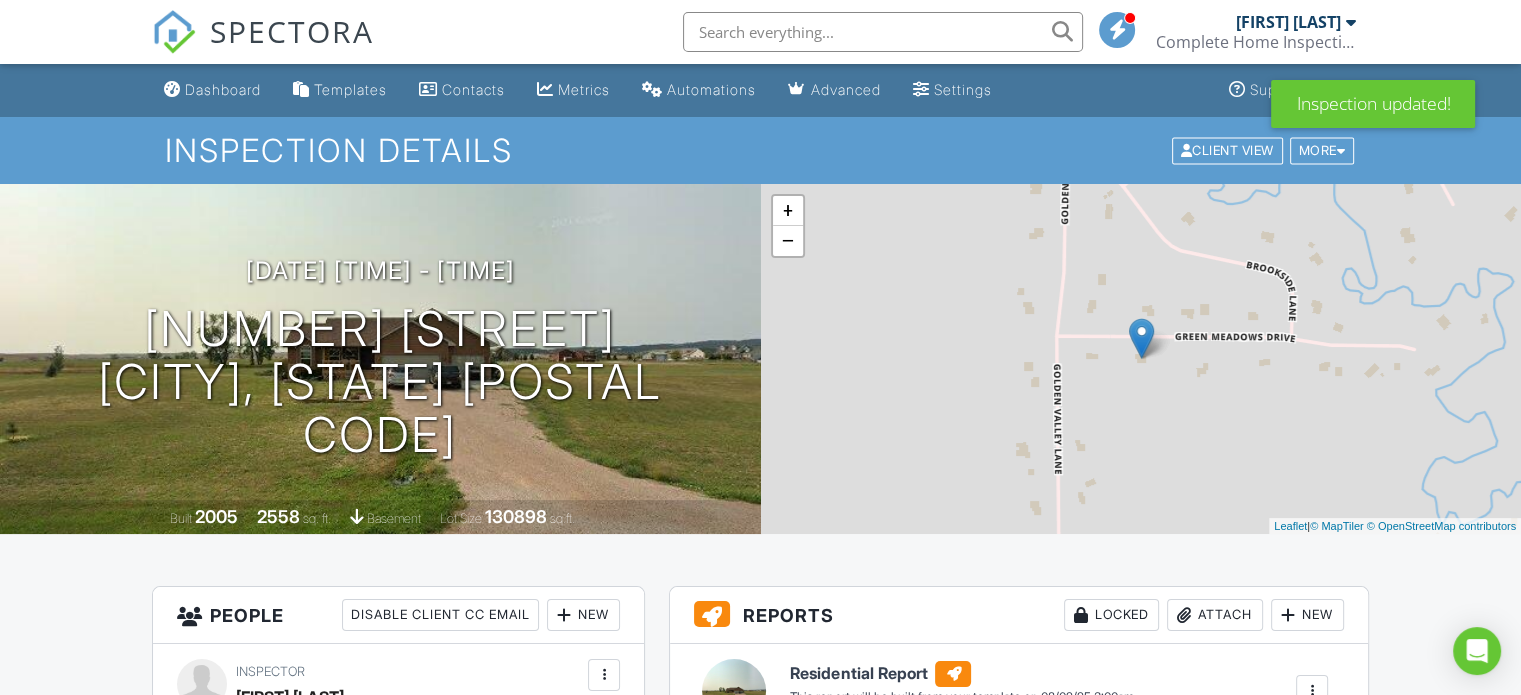 scroll, scrollTop: 236, scrollLeft: 0, axis: vertical 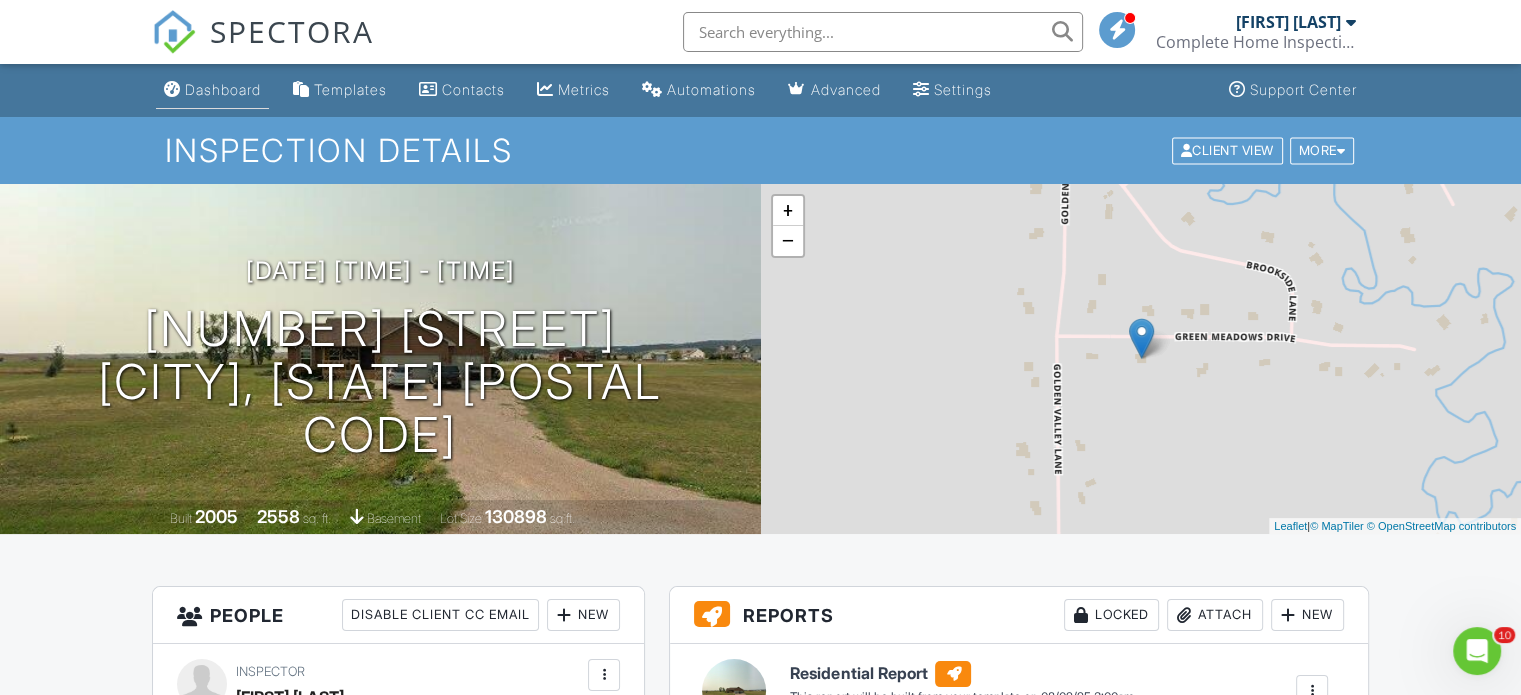 click on "Dashboard" at bounding box center (223, 89) 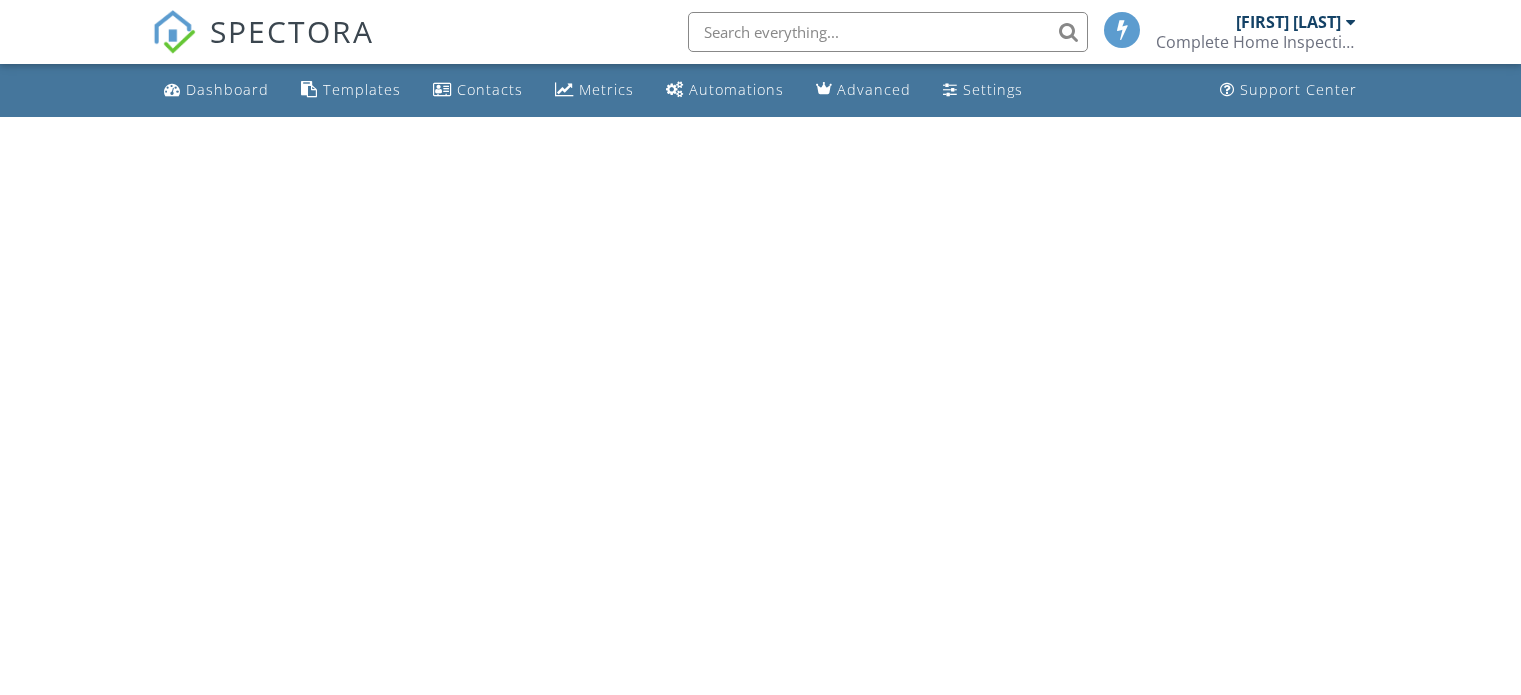 scroll, scrollTop: 0, scrollLeft: 0, axis: both 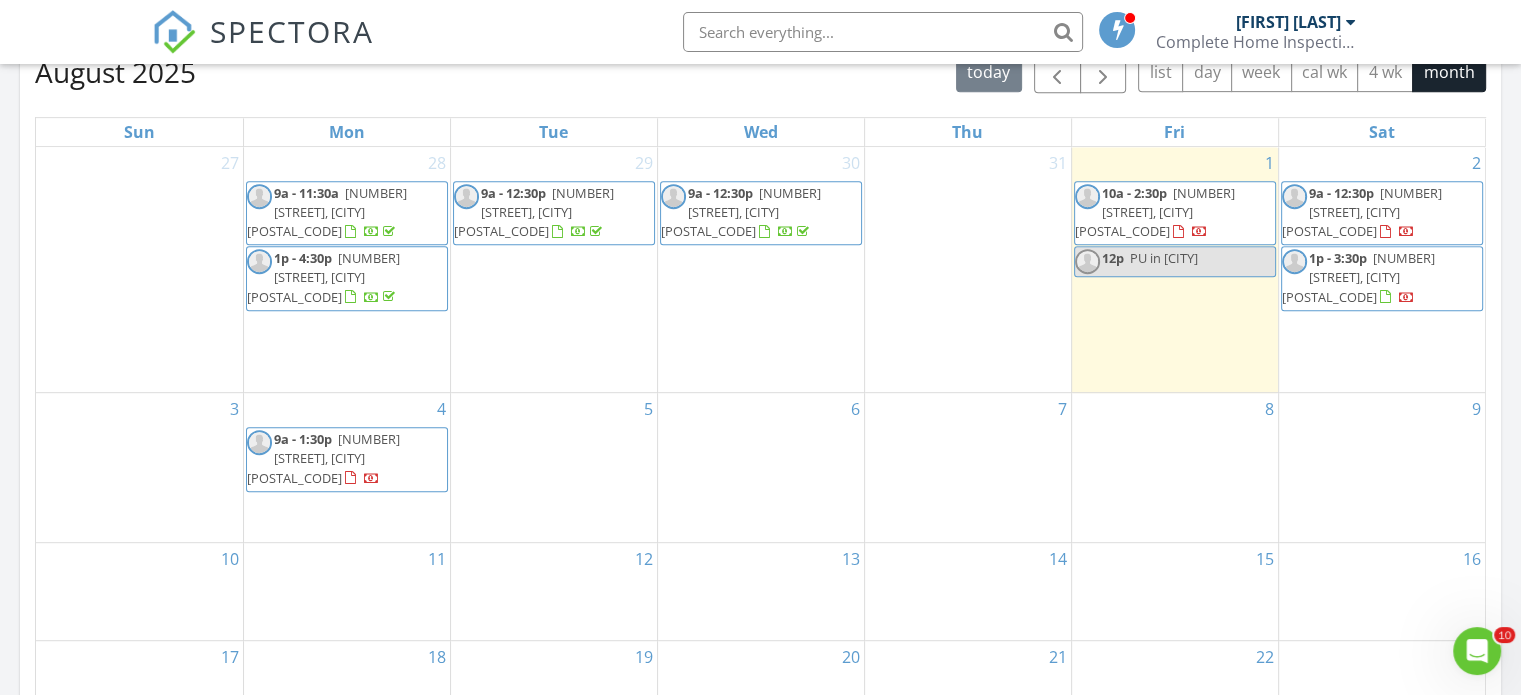 click on "[TIME]
[NUMBER] [STREET], [CITY] [POSTAL_CODE]" at bounding box center [1382, 213] 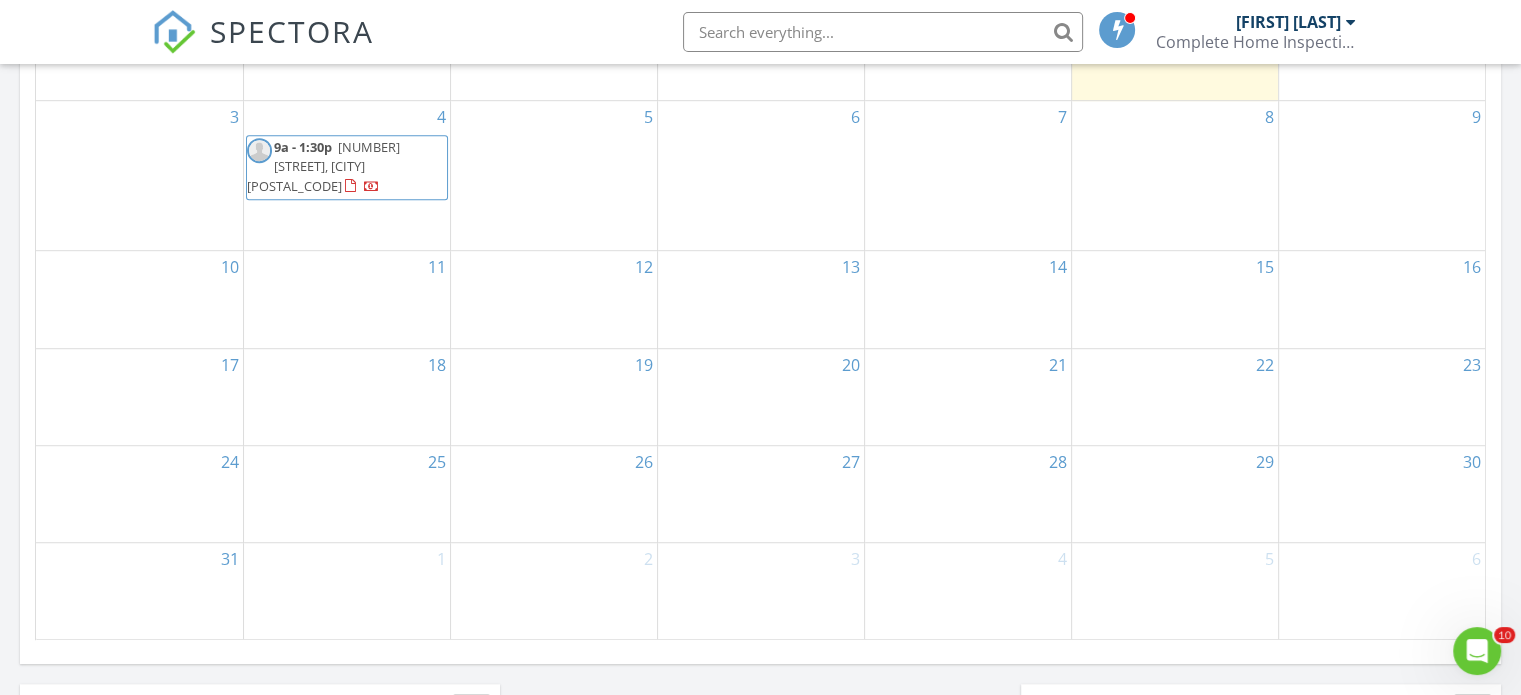 scroll, scrollTop: 936, scrollLeft: 0, axis: vertical 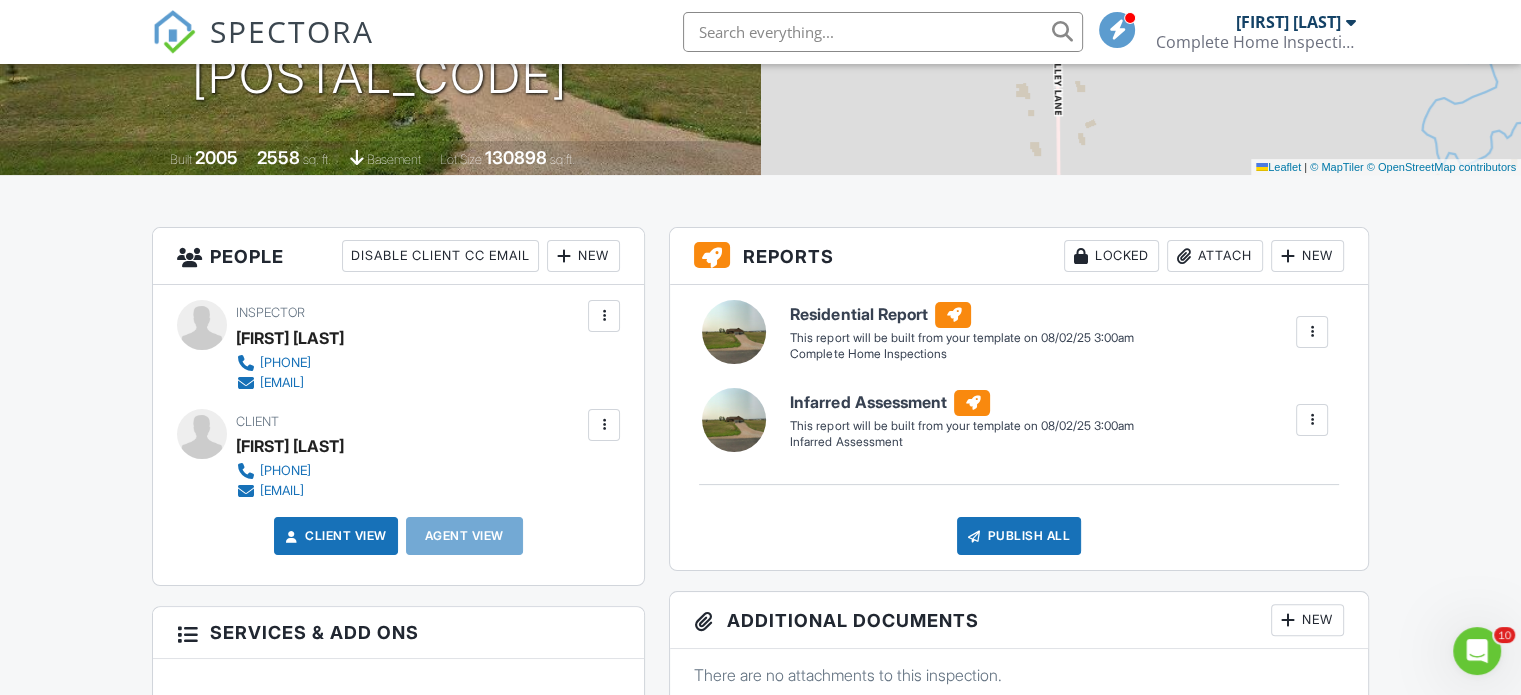 click on "New" at bounding box center [583, 256] 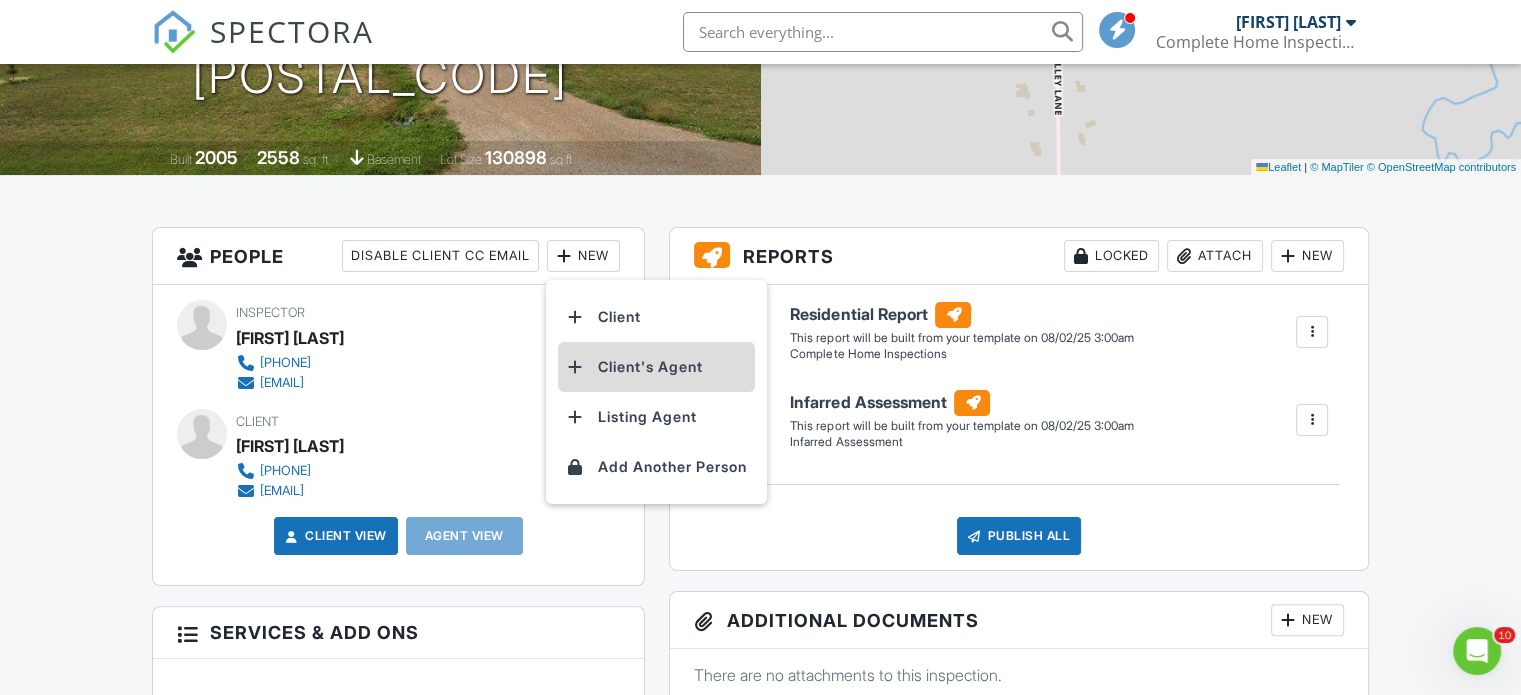 click on "Client's Agent" at bounding box center (656, 367) 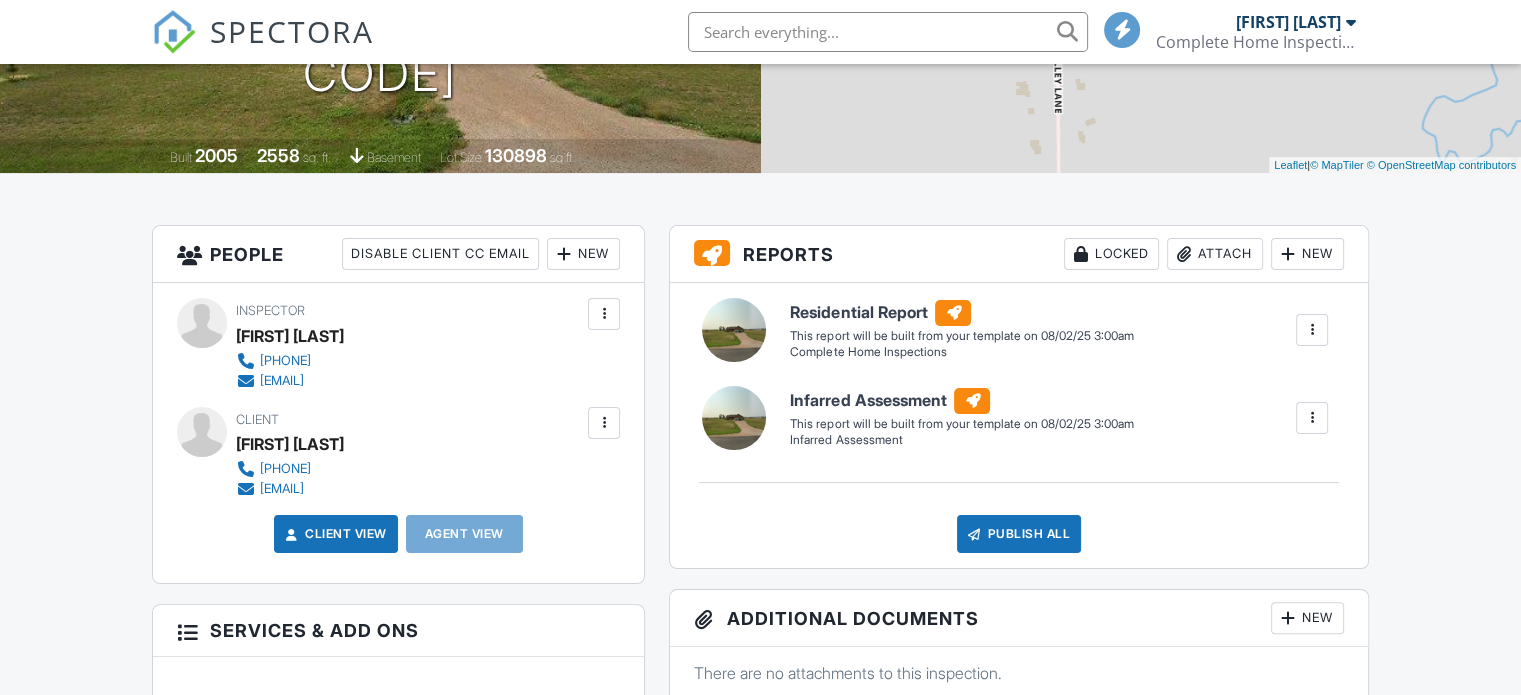 scroll, scrollTop: 359, scrollLeft: 0, axis: vertical 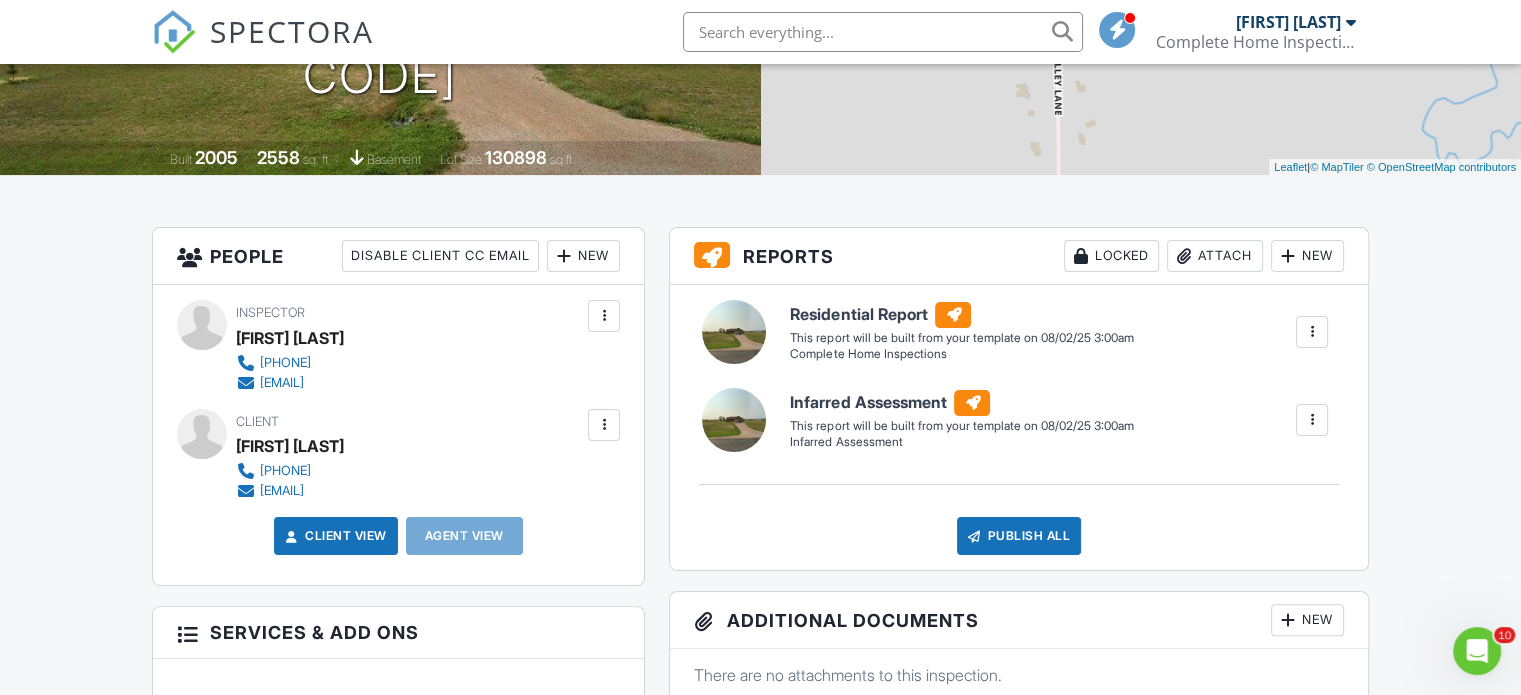 click at bounding box center [604, 316] 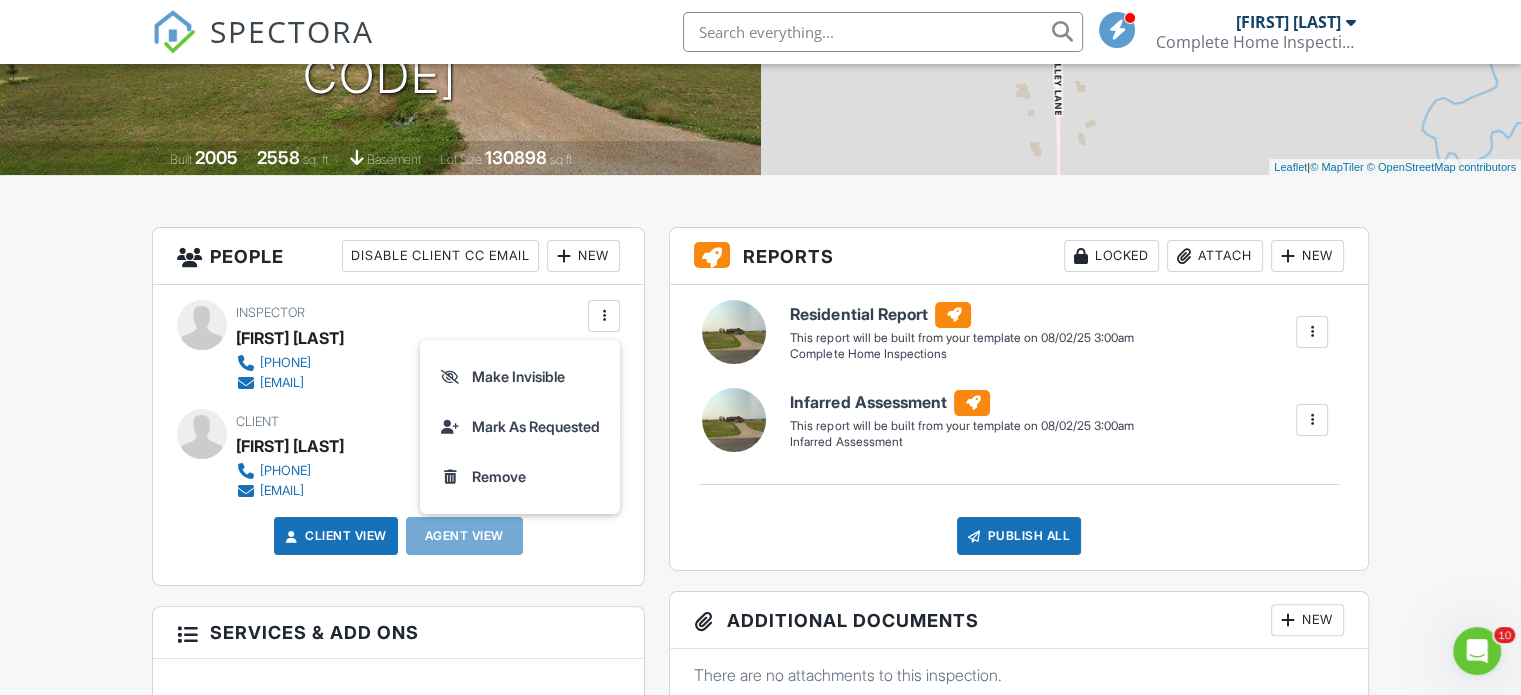 click on "People
Disable Client CC Email
New
Client
Client's Agent
Listing Agent
Add Another Person
Inspector
Paul Knottnerus
605-645-4071
paul.completehomeinspectionsbh@gmail.com
Make Invisible
Mark As Requested
Remove
Update Client
First name
Paula
Last name
Piebenga
Email (required)
westriverrv@gmail.com
CC Email
Phone
605-863-2734
Internal notes visible only to the company
Private notes visible only to company admins
Updating the client email address will resend the confirmation email and update all queued automated emails.
Cancel
Save
Confirm client deletion
Cancel
Remove Client
Client
Paula Piebenga
605-863-2734
westriverrv@gmail.com" at bounding box center (398, 742) 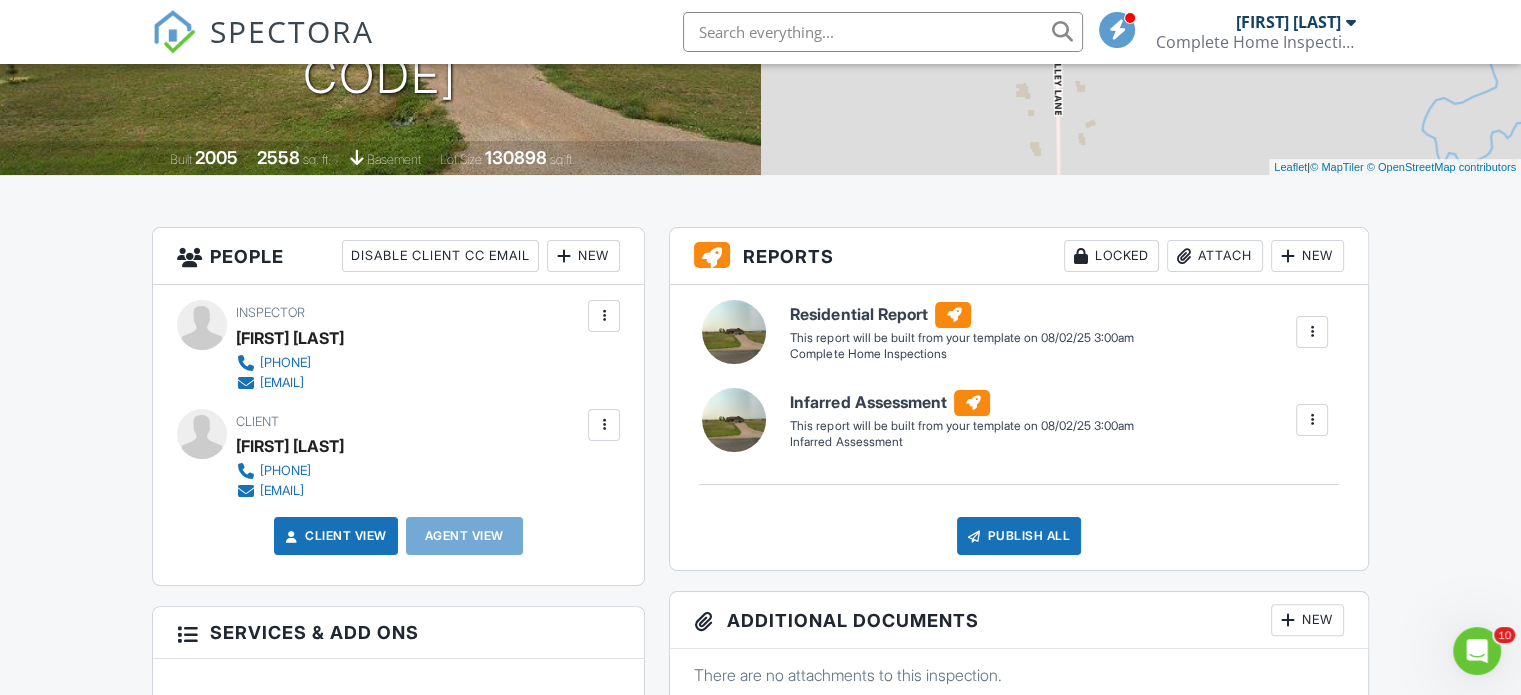 click on "New" at bounding box center [583, 256] 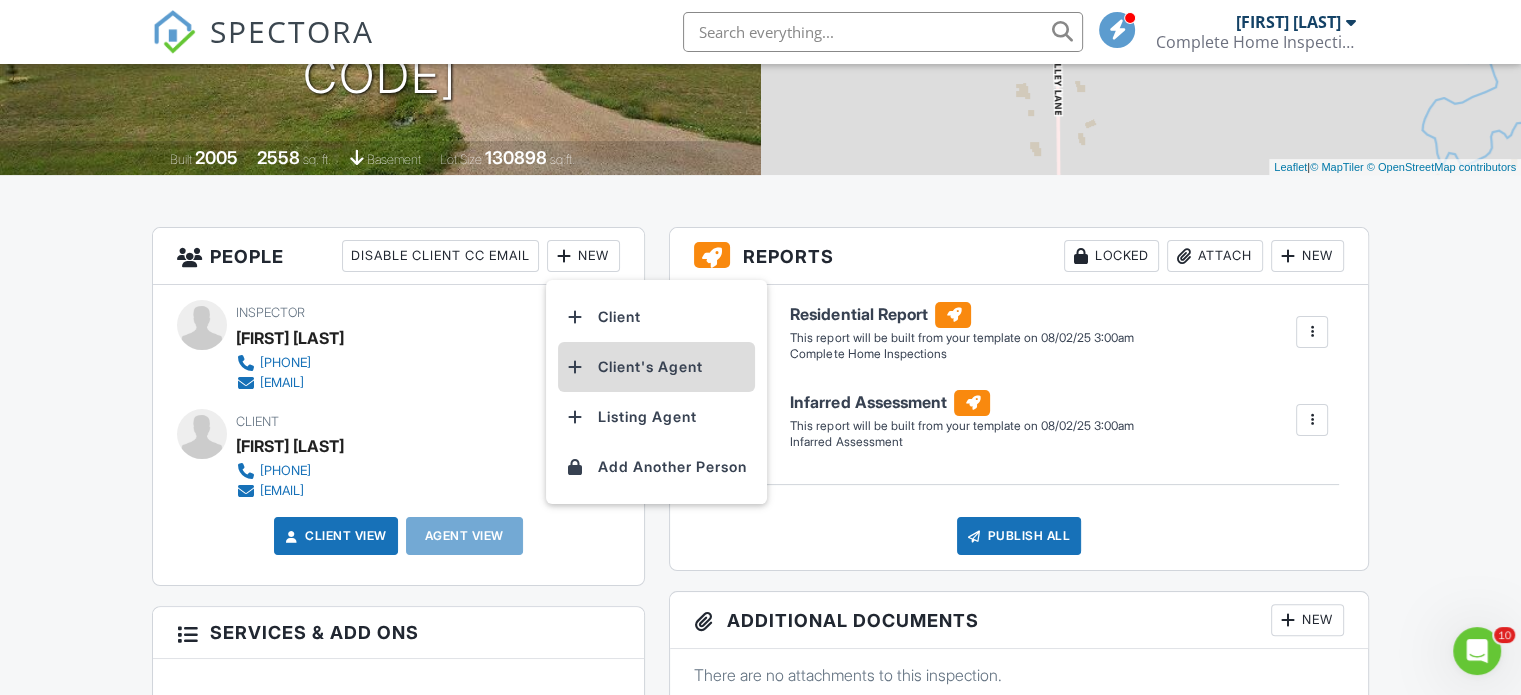 click on "Client's Agent" at bounding box center (656, 367) 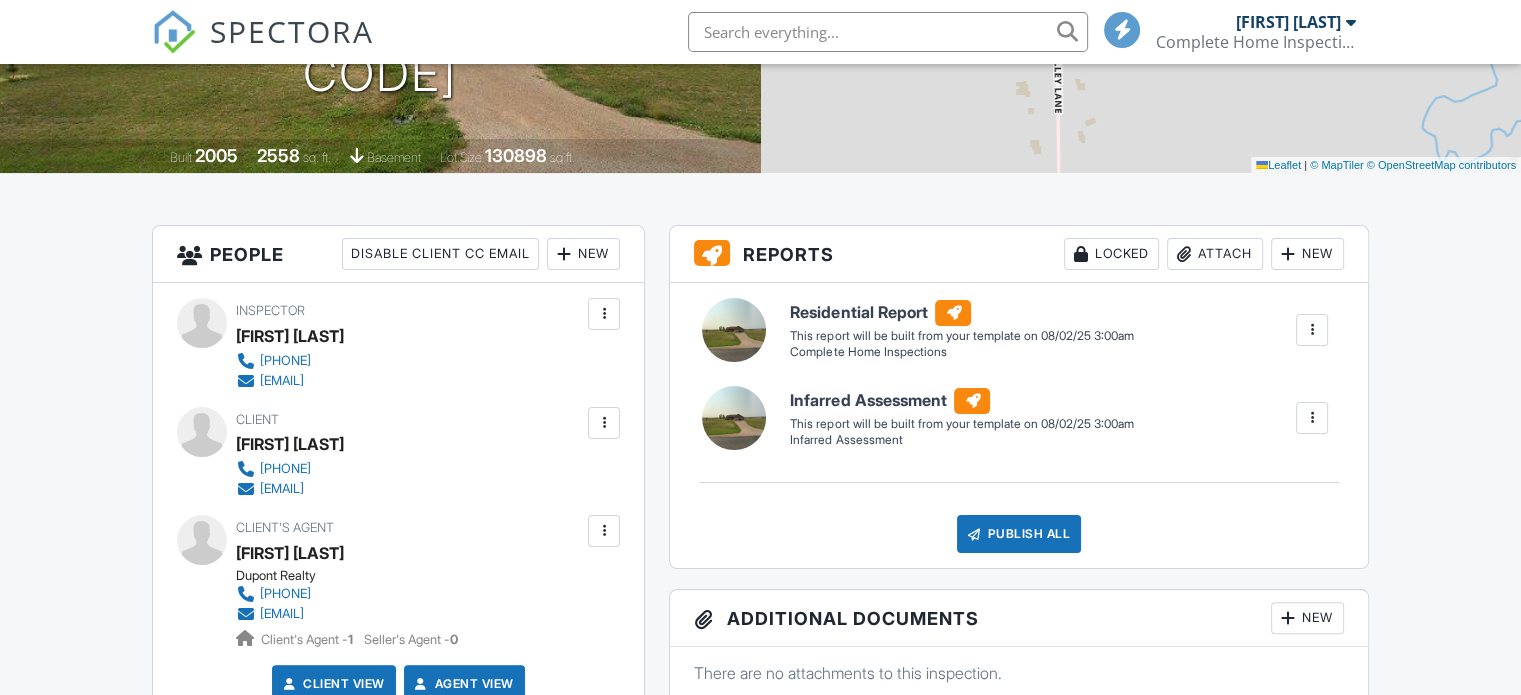 scroll, scrollTop: 359, scrollLeft: 0, axis: vertical 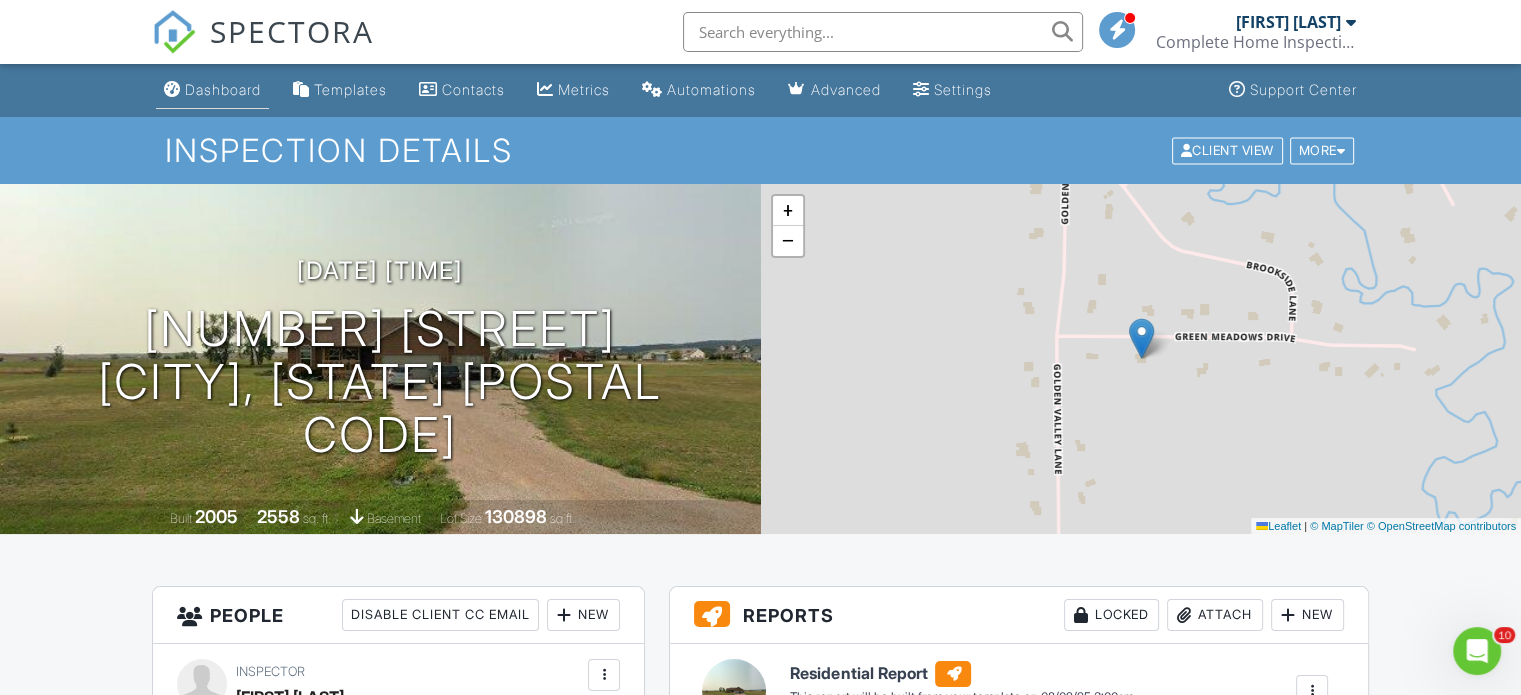 click on "Dashboard" at bounding box center [223, 89] 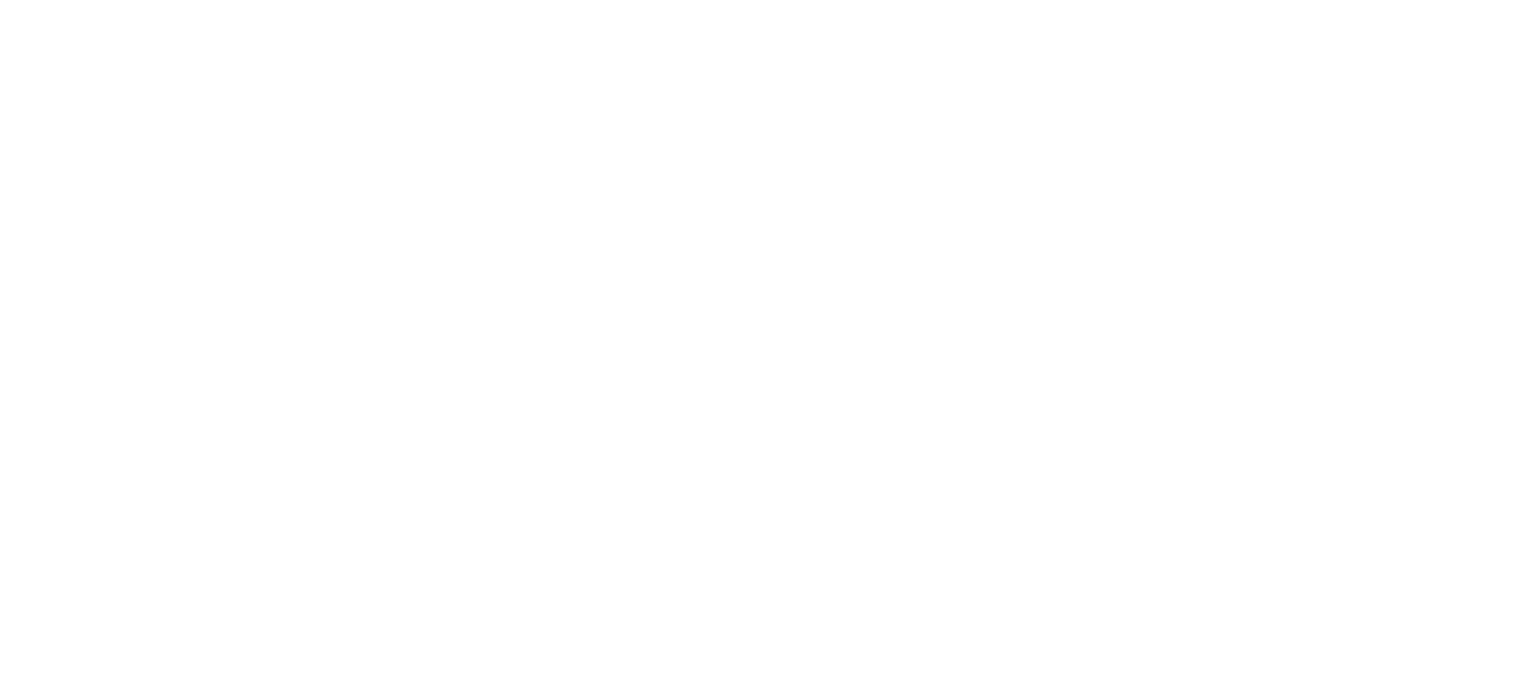 scroll, scrollTop: 0, scrollLeft: 0, axis: both 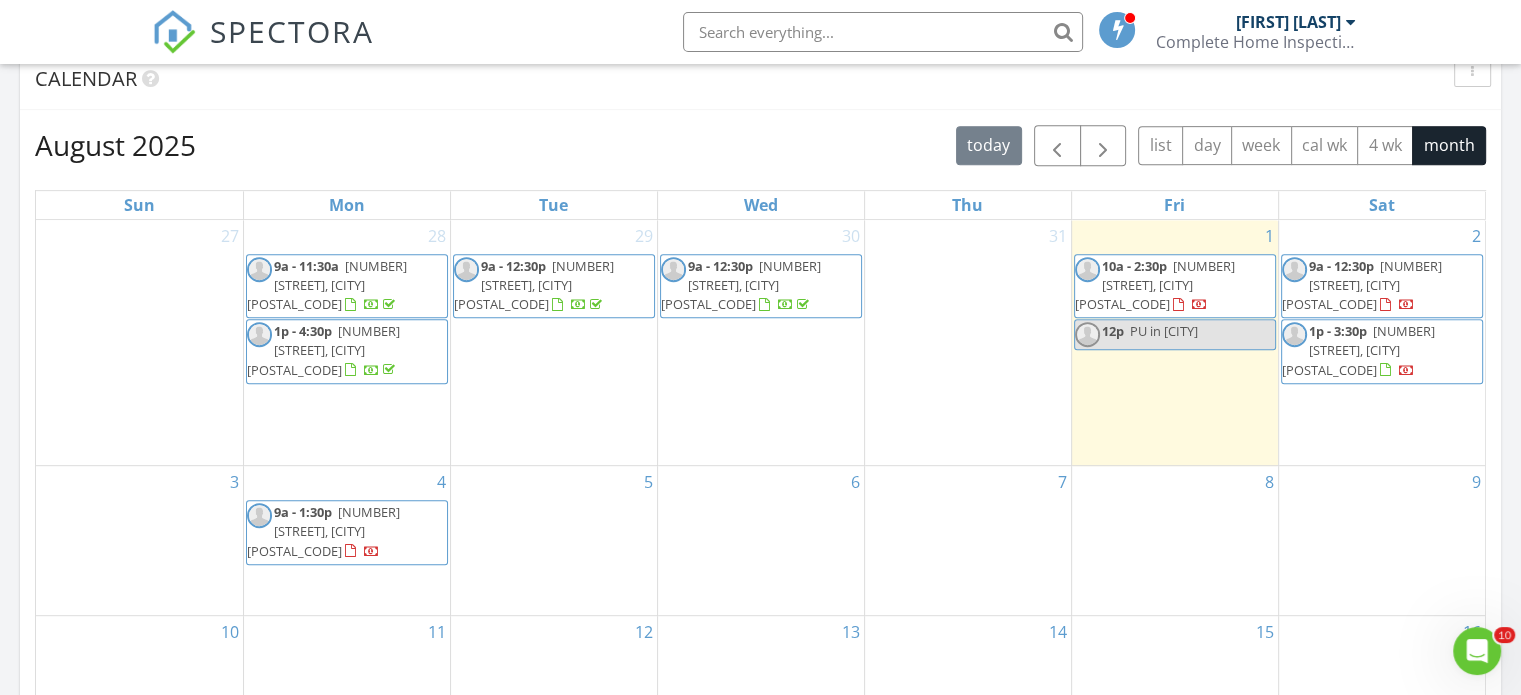 click on "[NUMBER] [STREET], [CITY] [POSTAL_CODE]" at bounding box center (1358, 350) 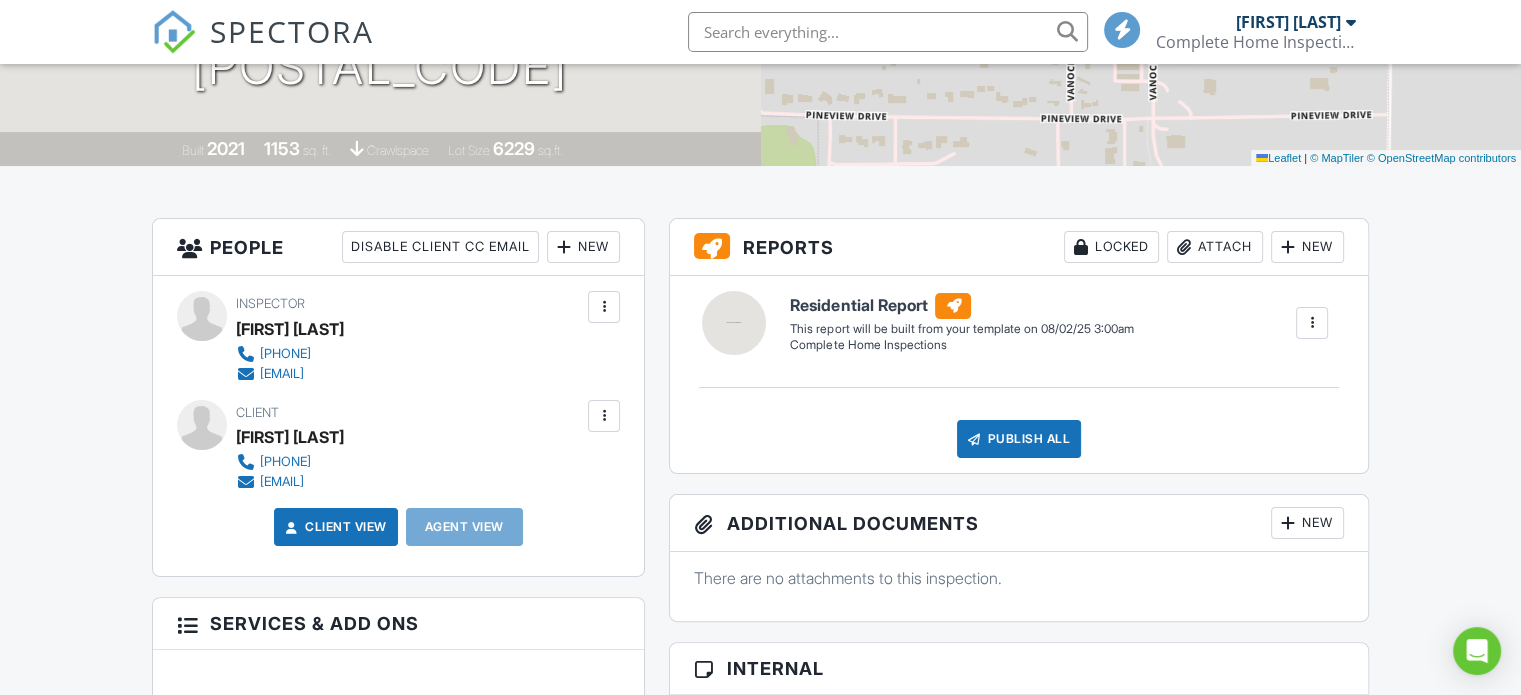 scroll, scrollTop: 368, scrollLeft: 0, axis: vertical 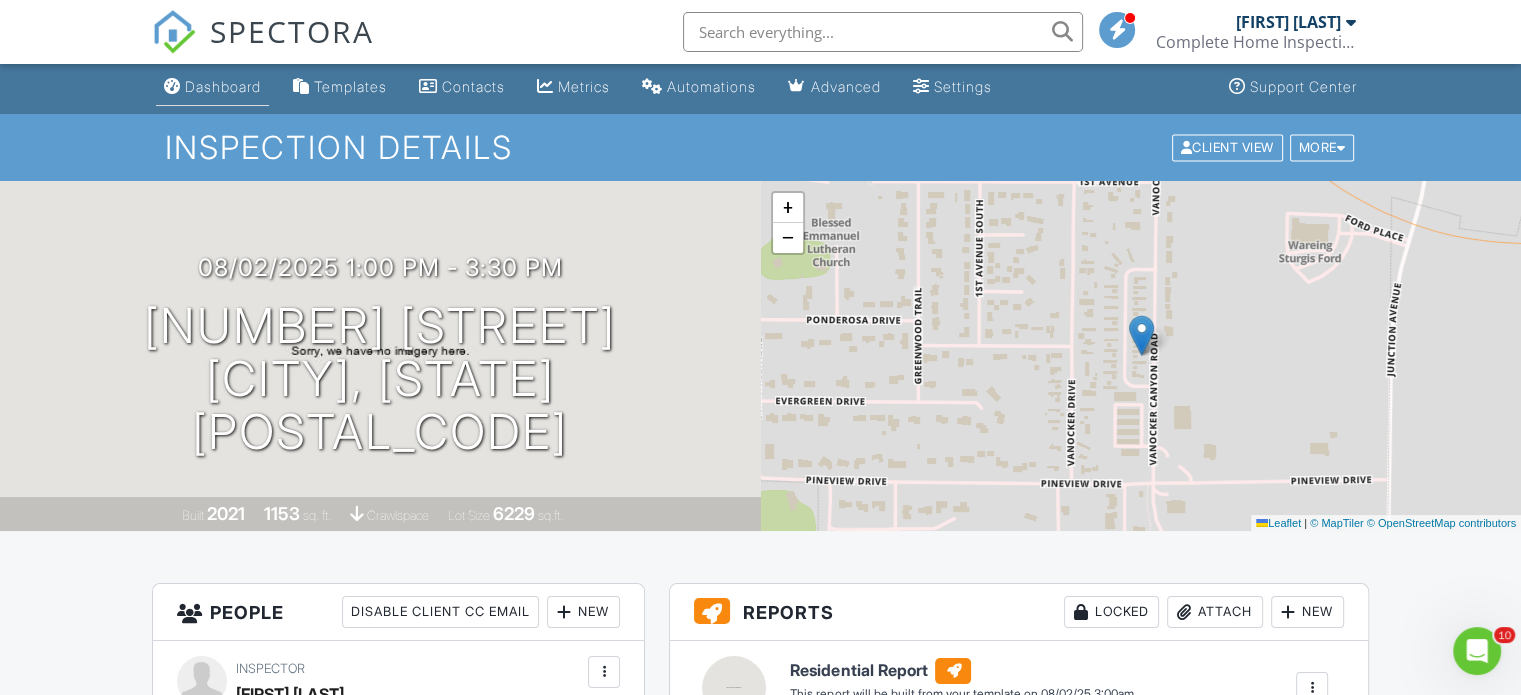 click on "Dashboard" at bounding box center [223, 86] 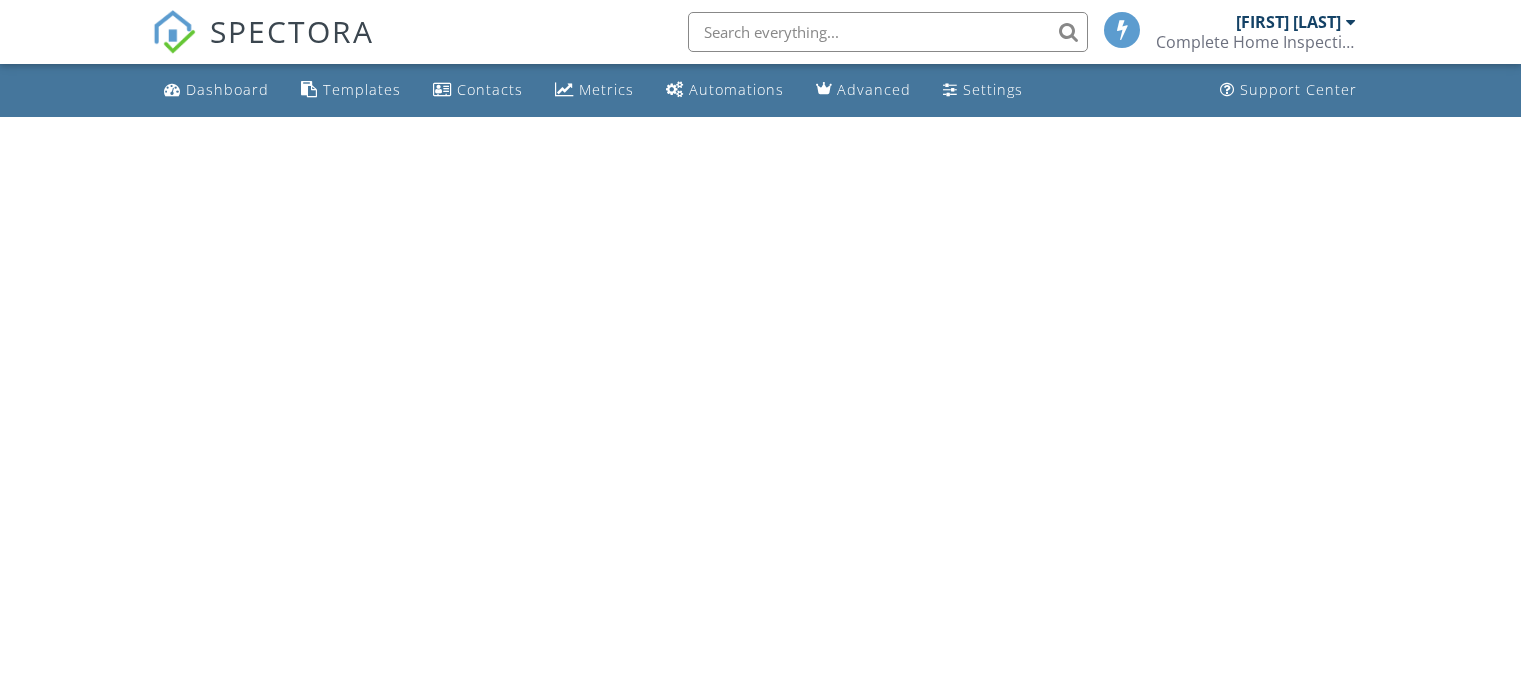 scroll, scrollTop: 0, scrollLeft: 0, axis: both 